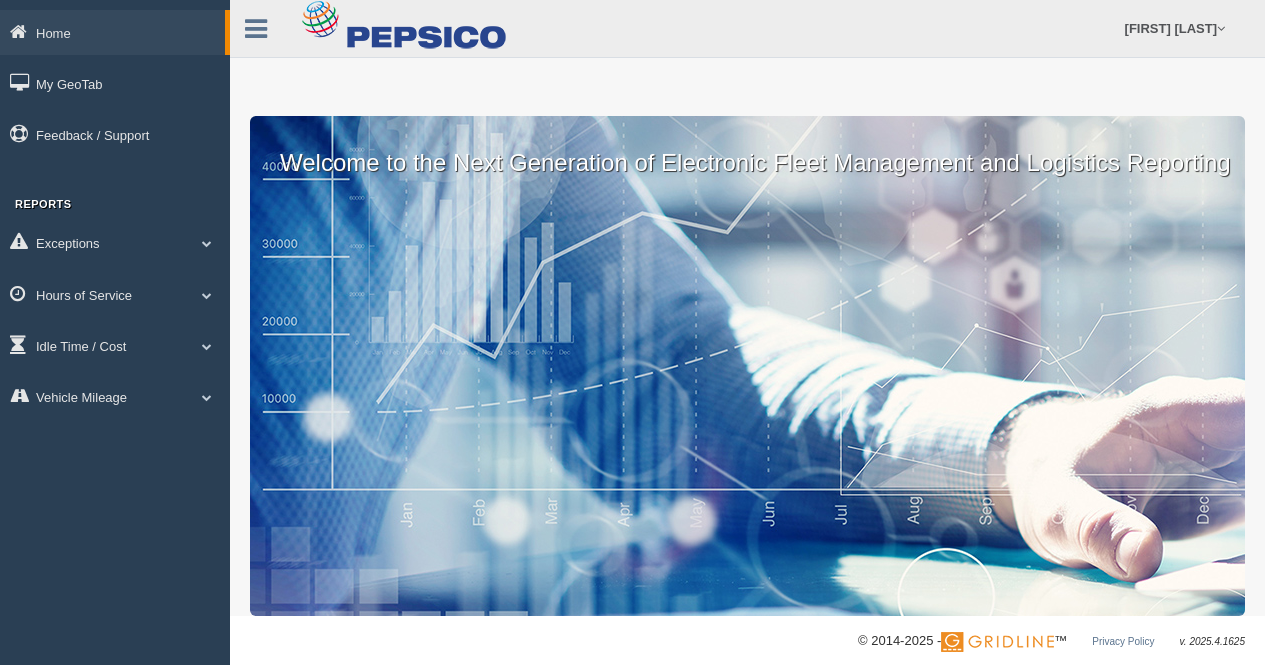 scroll, scrollTop: 0, scrollLeft: 0, axis: both 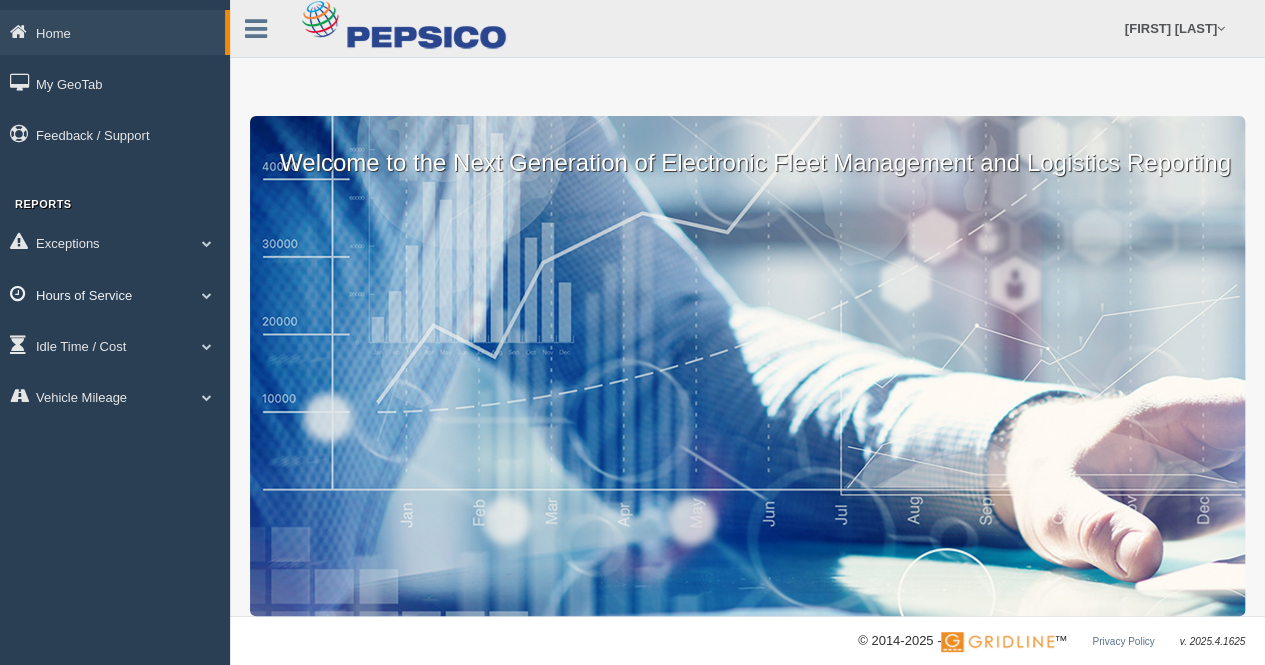 click on "Hours of Service" at bounding box center (115, 294) 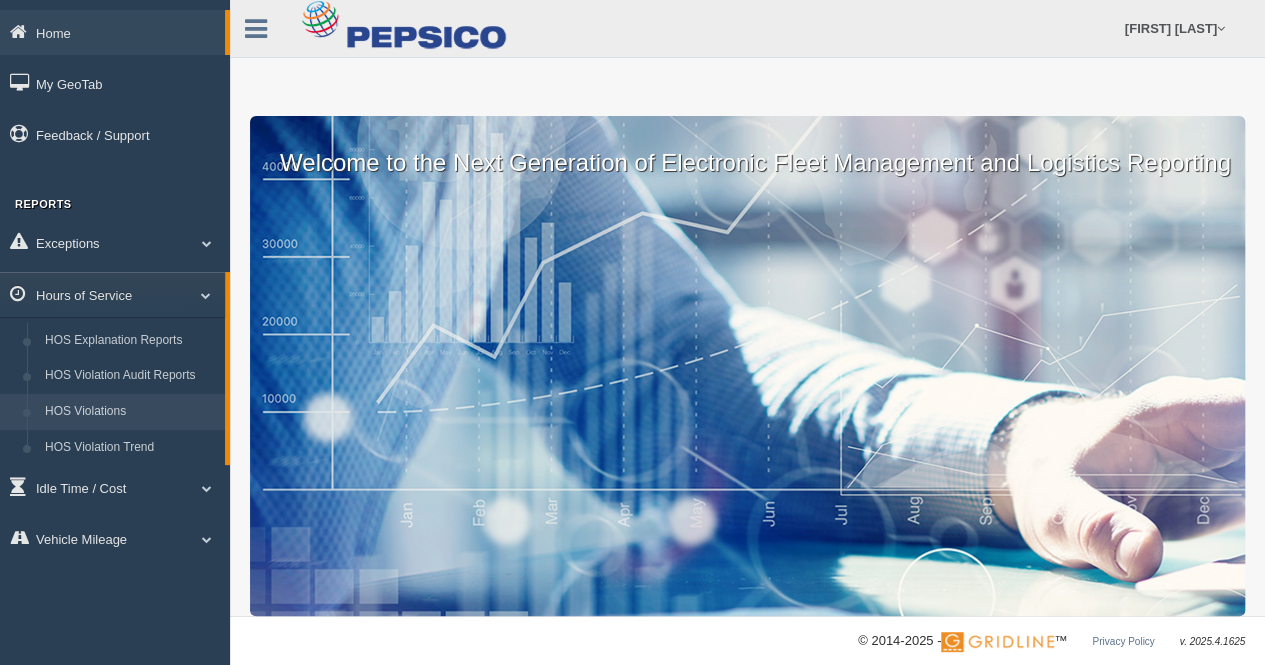 click on "HOS Violations" at bounding box center [130, 412] 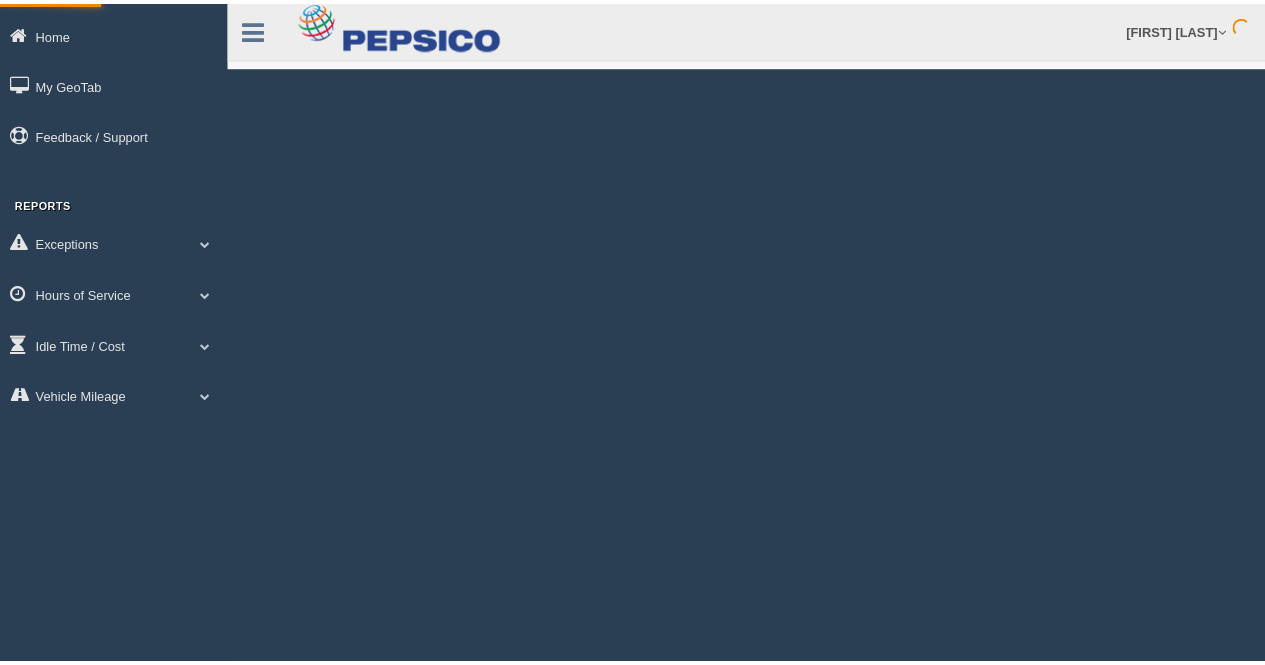 scroll, scrollTop: 0, scrollLeft: 0, axis: both 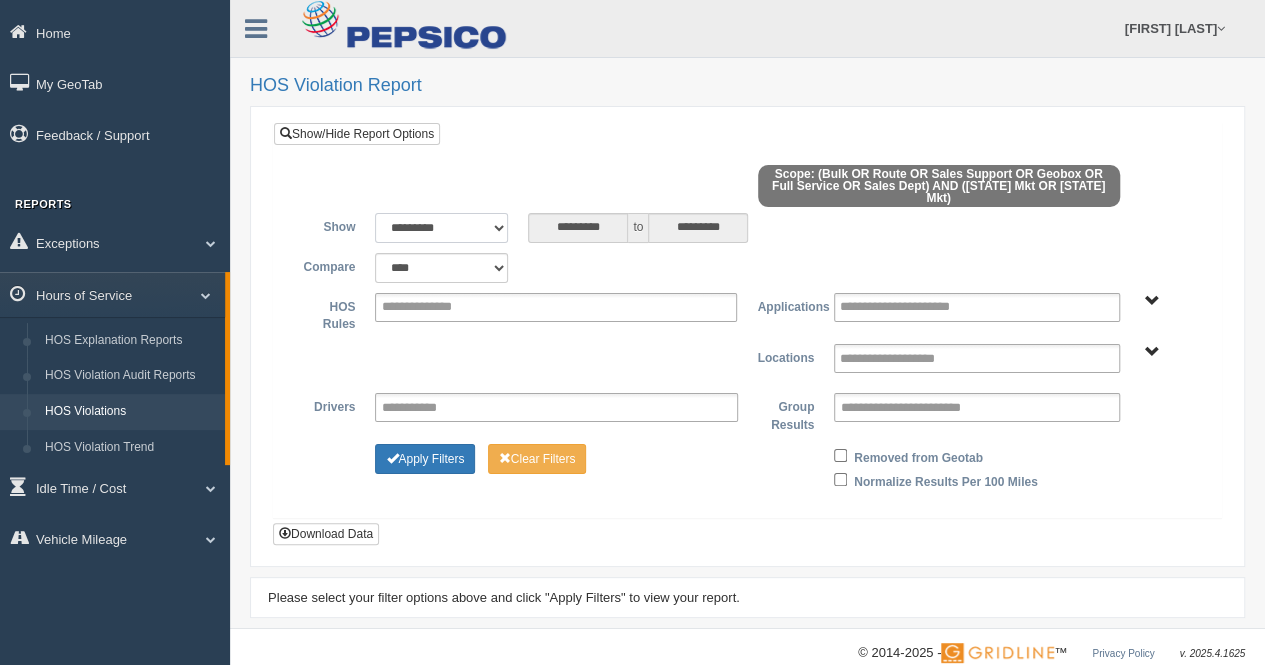 click on "**********" at bounding box center (441, 228) 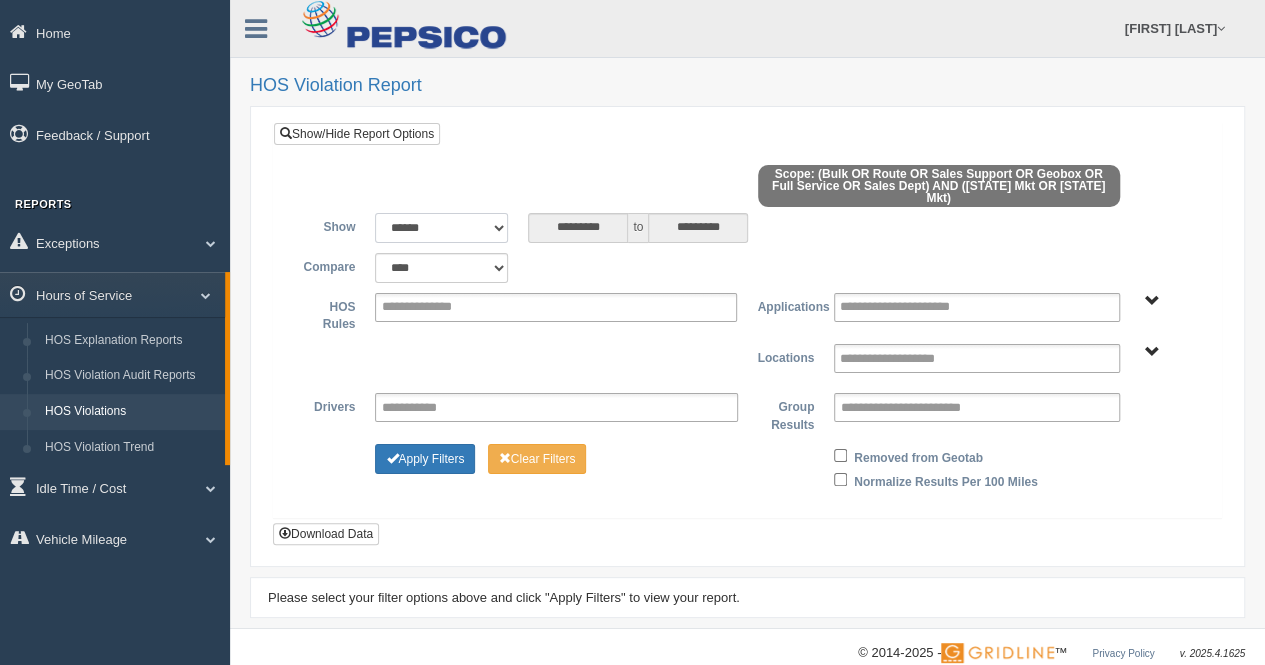 click on "**********" at bounding box center (441, 228) 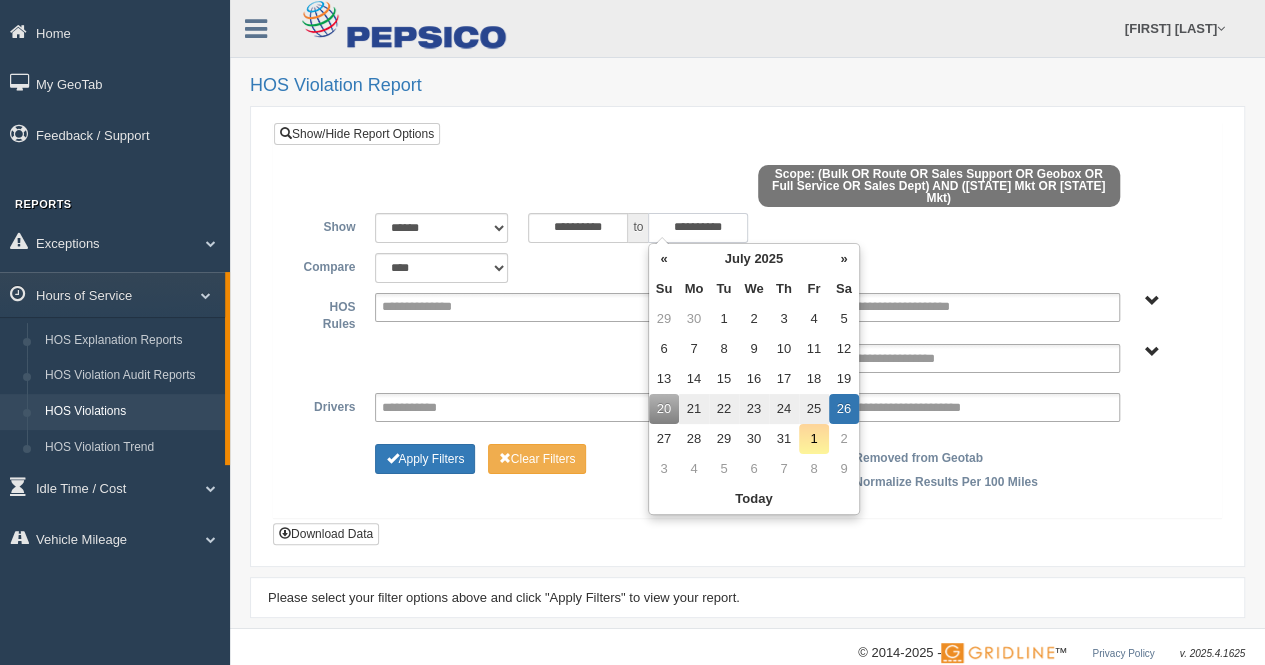 click on "**********" at bounding box center (698, 228) 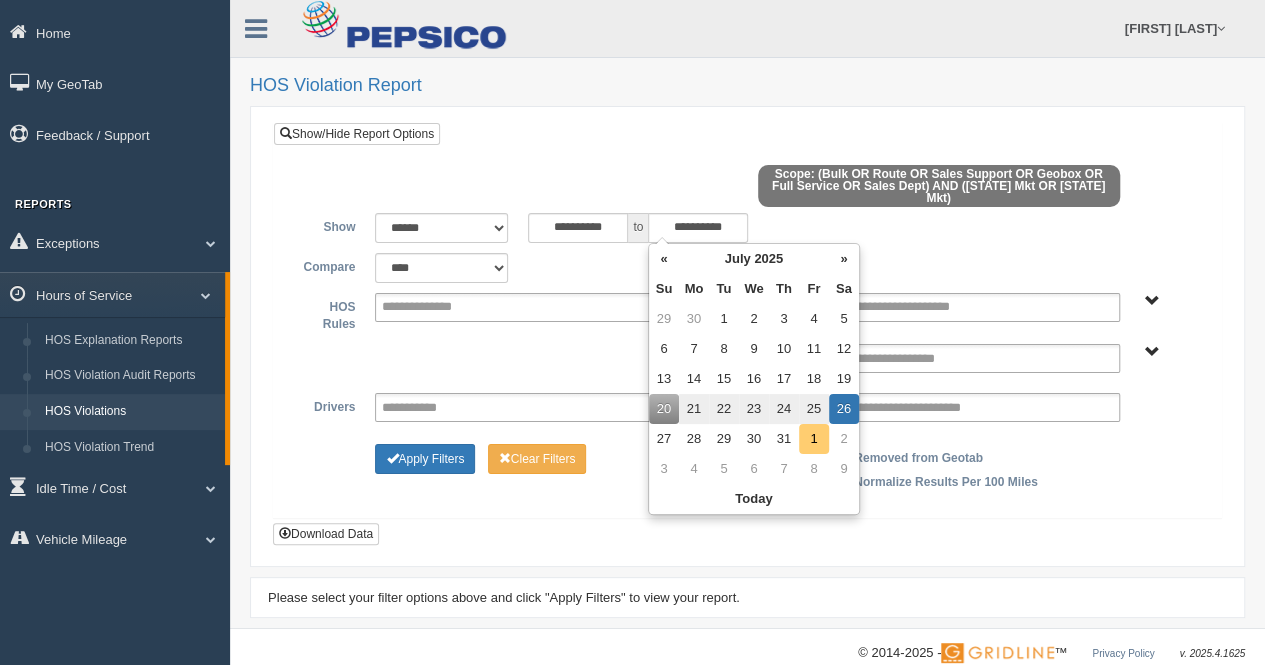 click on "1" at bounding box center [814, 439] 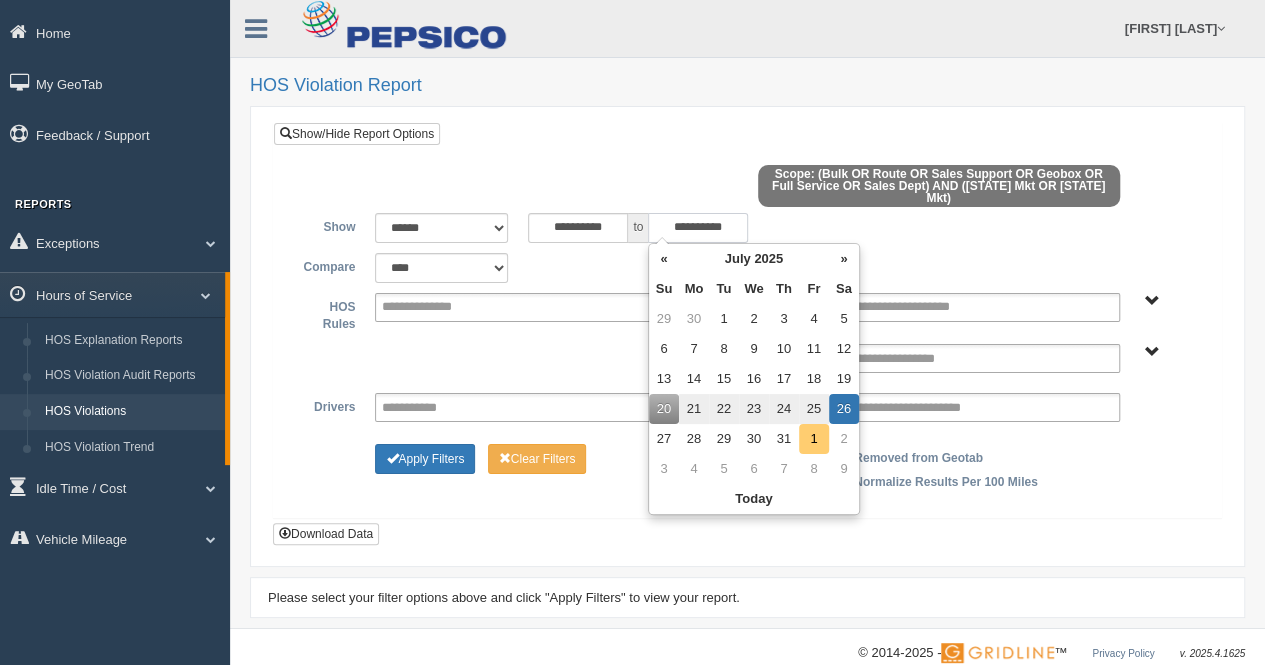 type on "**********" 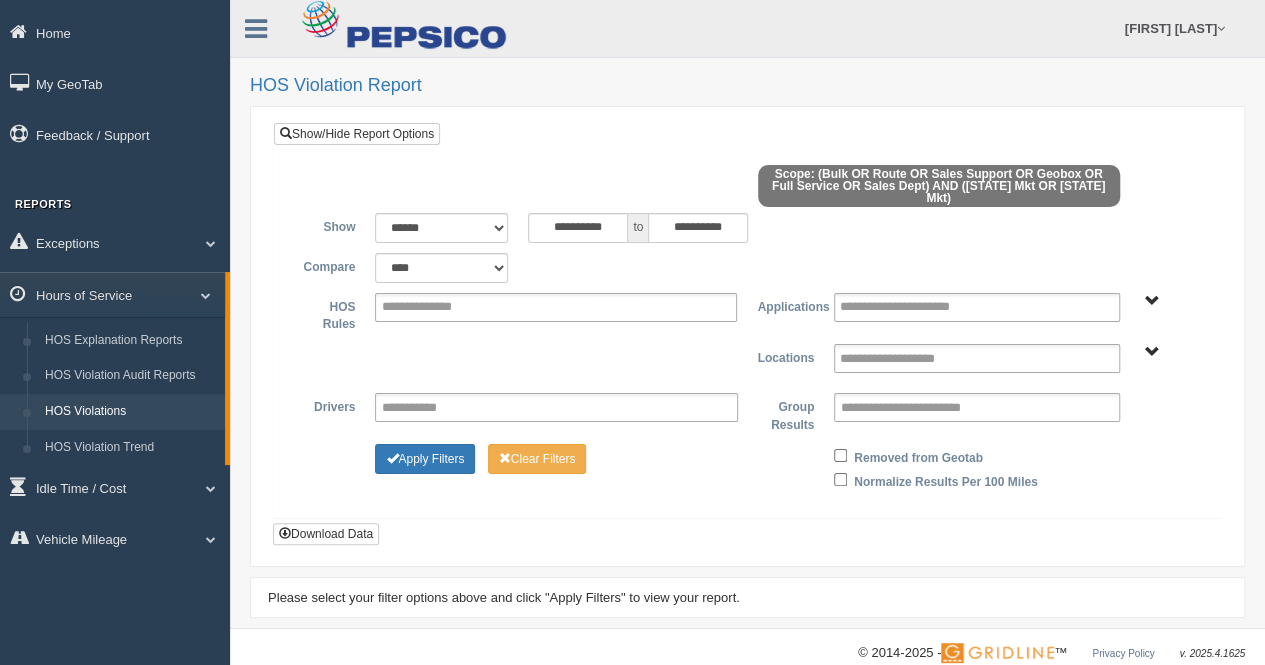 click on "Apply Filters
Clear Filters
Removed from Geotab
Normalize Results Per 100 Miles" at bounding box center (747, 467) 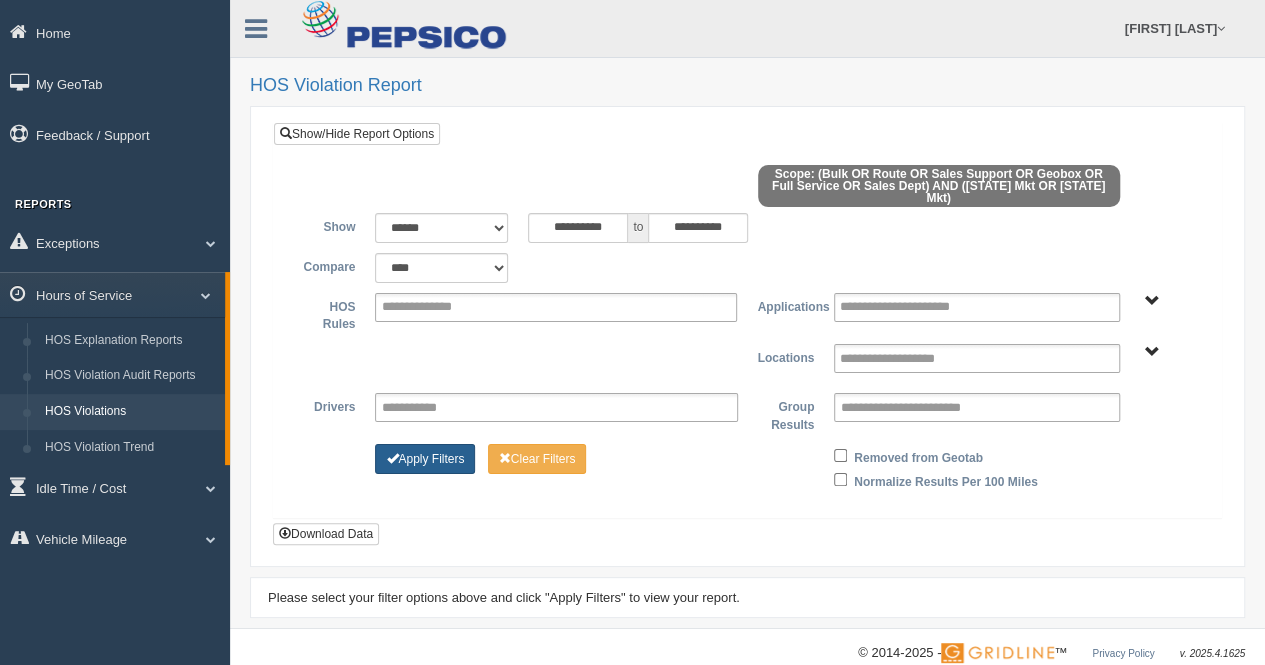 click on "Apply Filters" at bounding box center [425, 459] 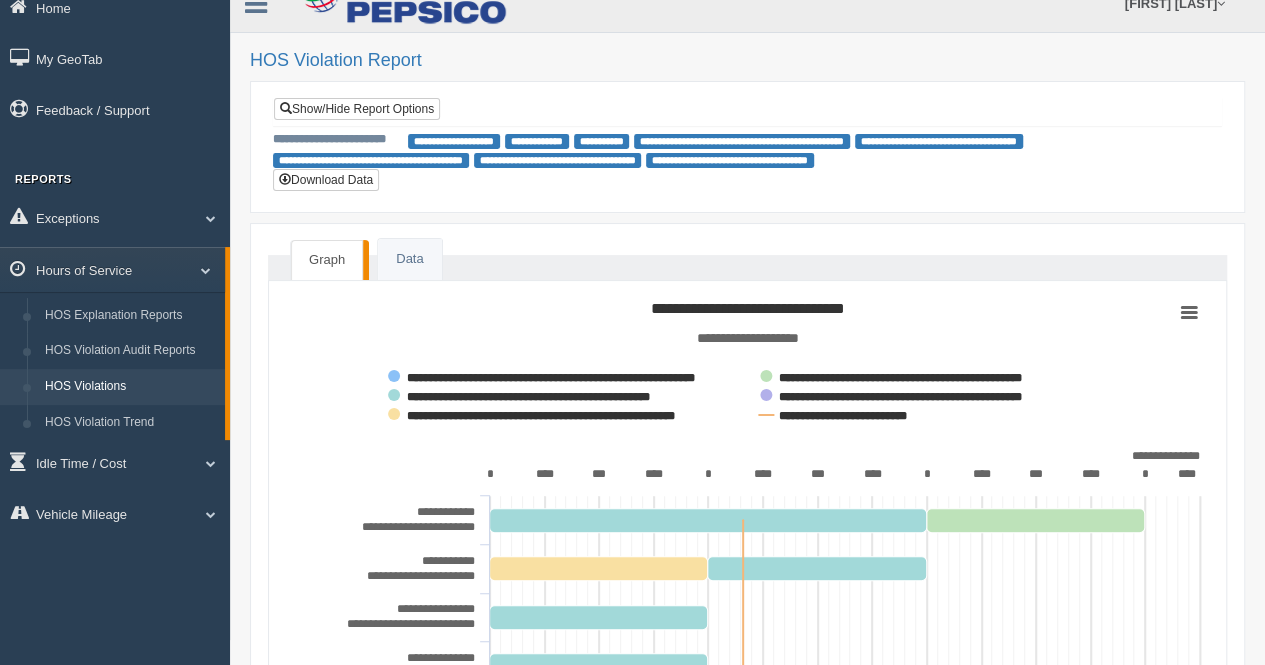 scroll, scrollTop: 22, scrollLeft: 0, axis: vertical 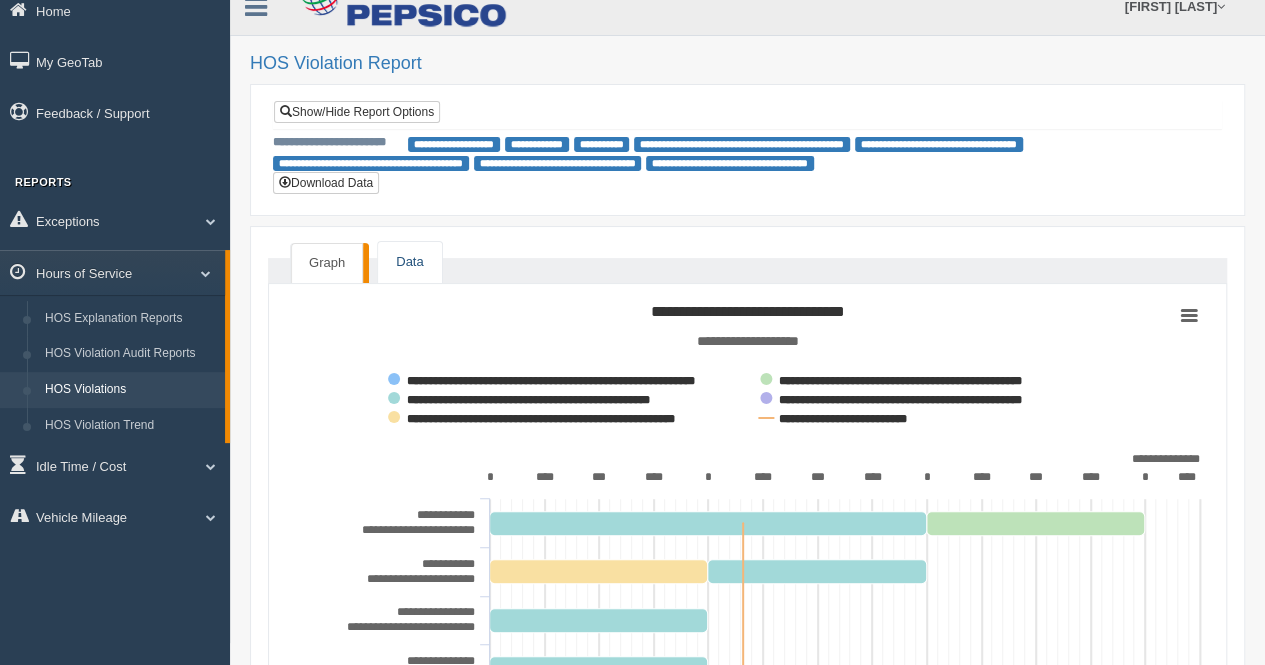 click on "Data" at bounding box center [409, 262] 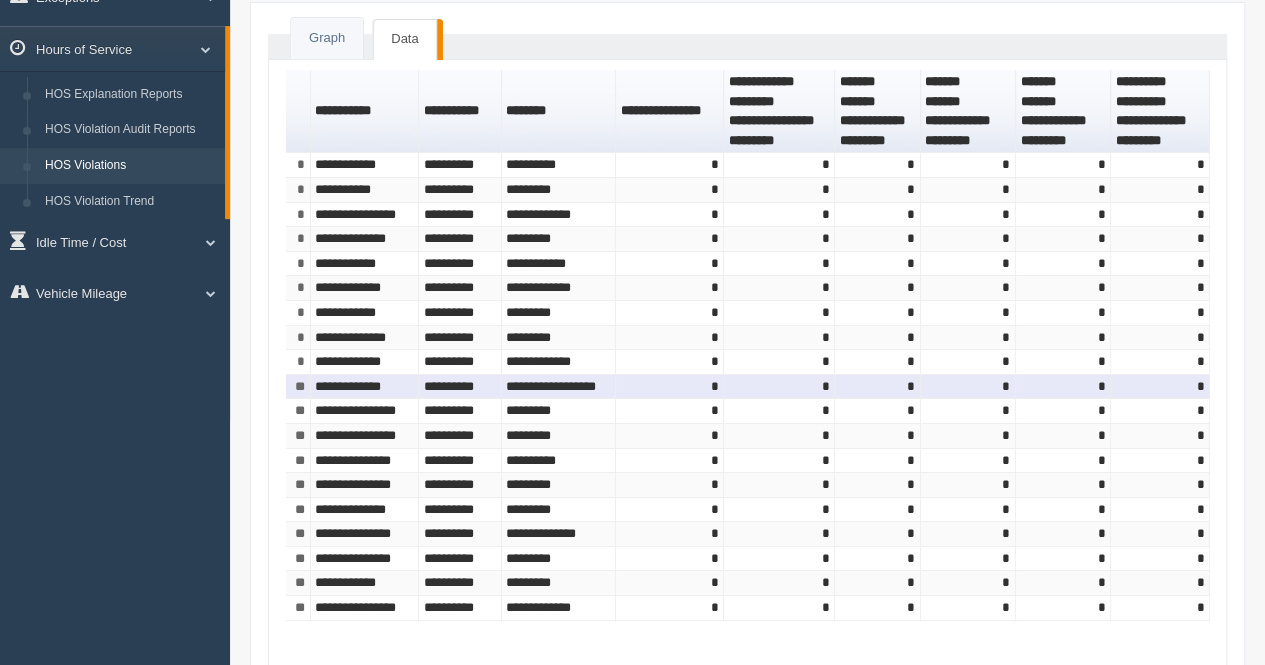 scroll, scrollTop: 0, scrollLeft: 0, axis: both 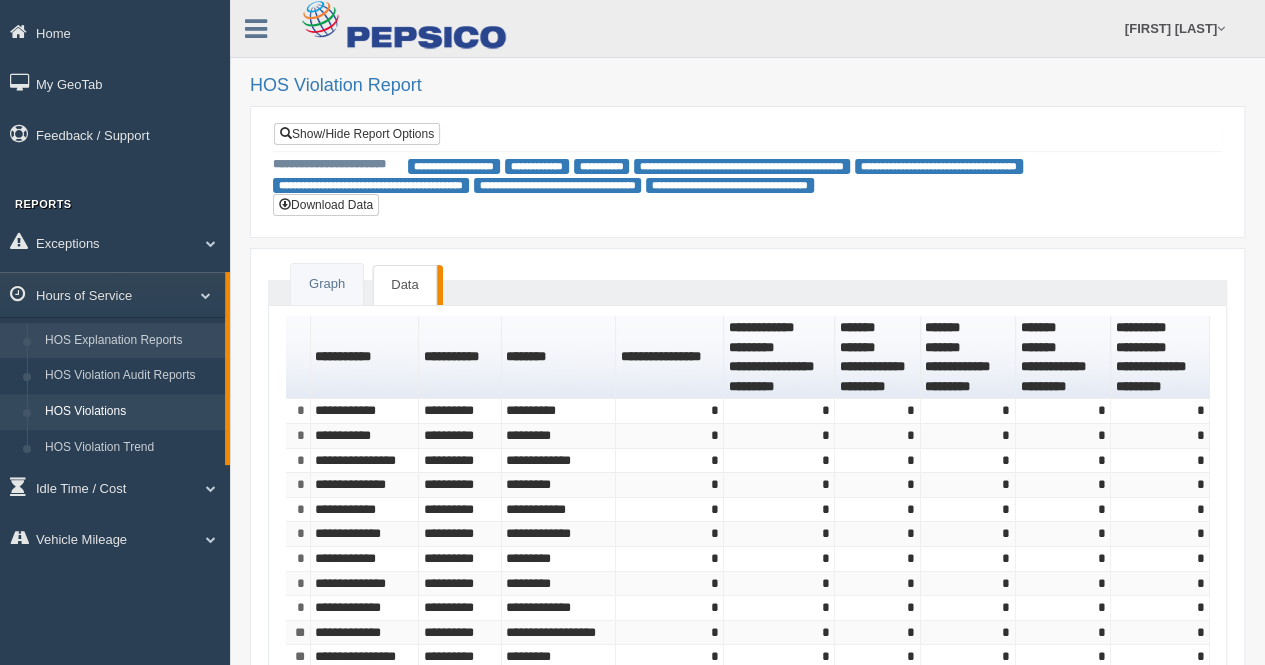 click on "HOS Explanation Reports" at bounding box center (130, 341) 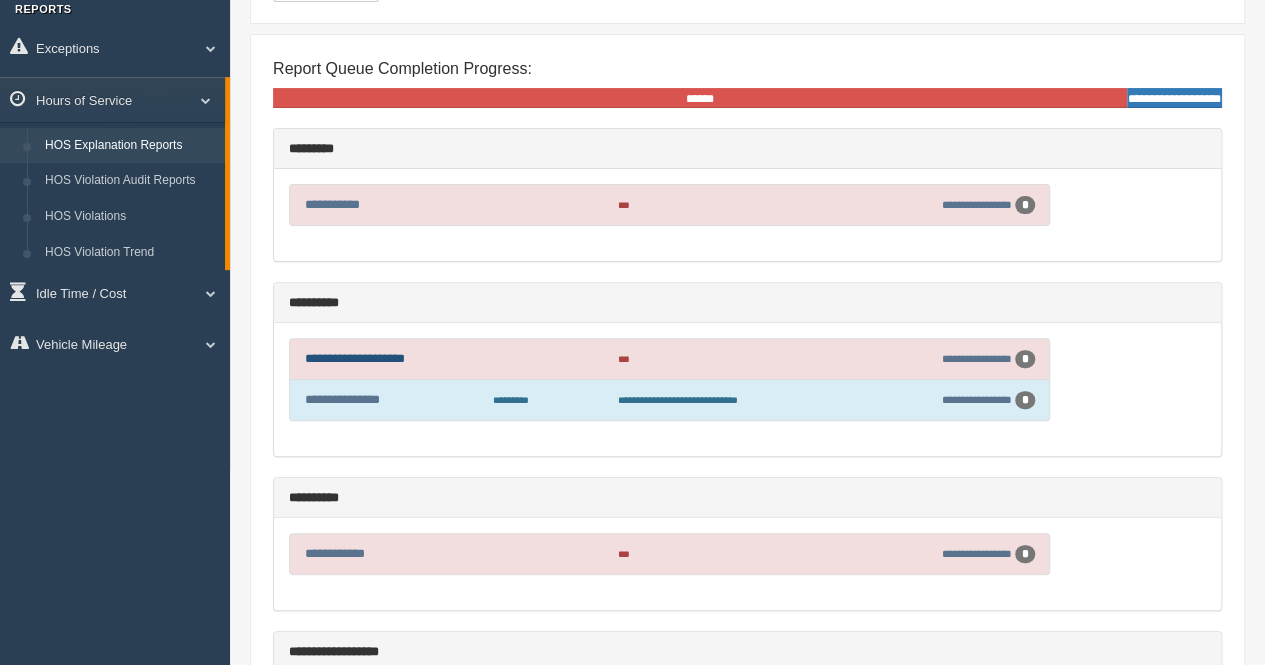 scroll, scrollTop: 200, scrollLeft: 0, axis: vertical 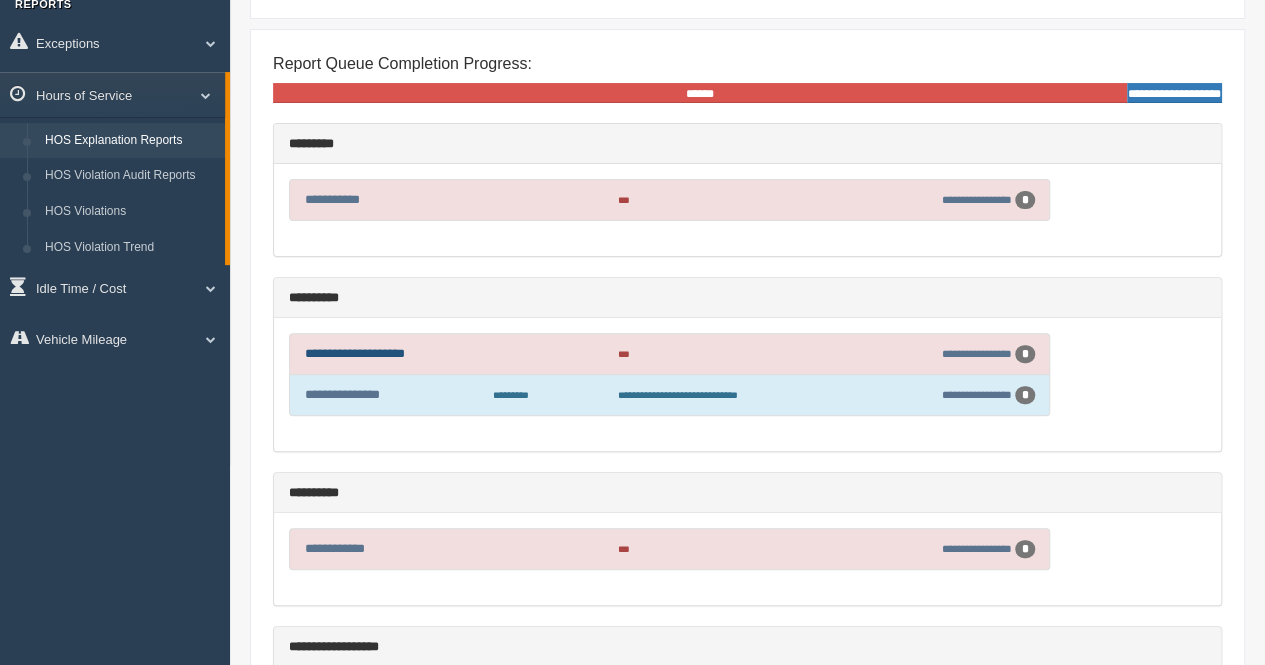 click on "**********" at bounding box center [355, 353] 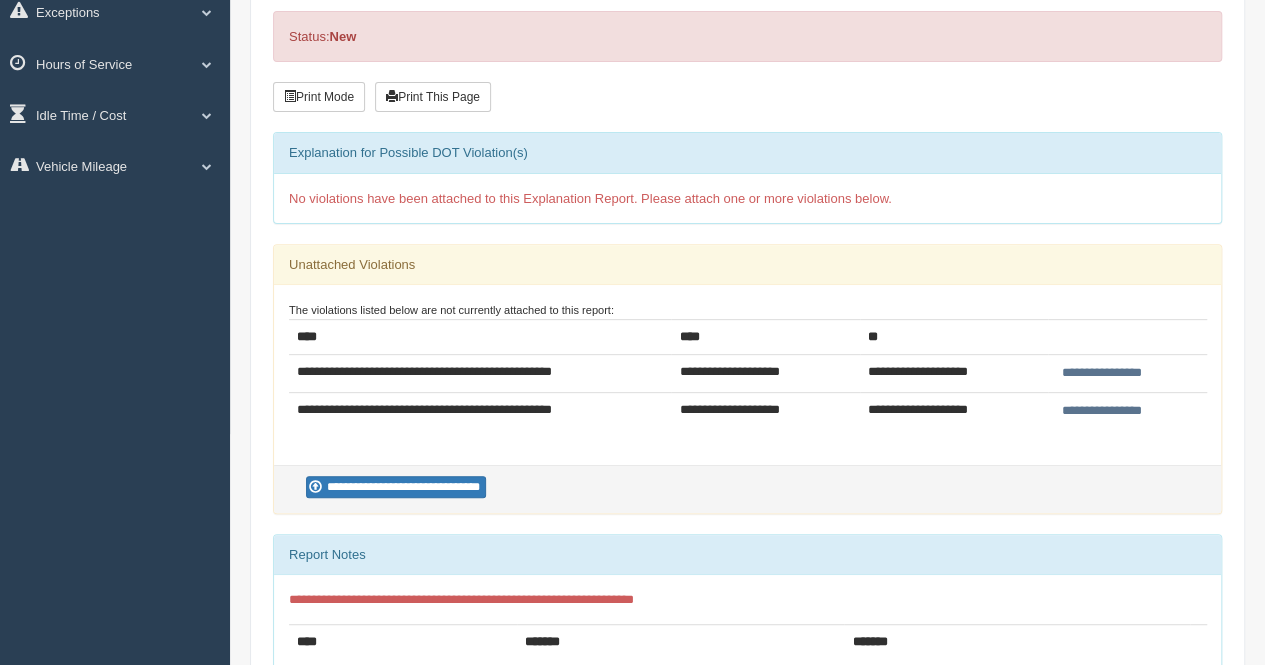 scroll, scrollTop: 192, scrollLeft: 0, axis: vertical 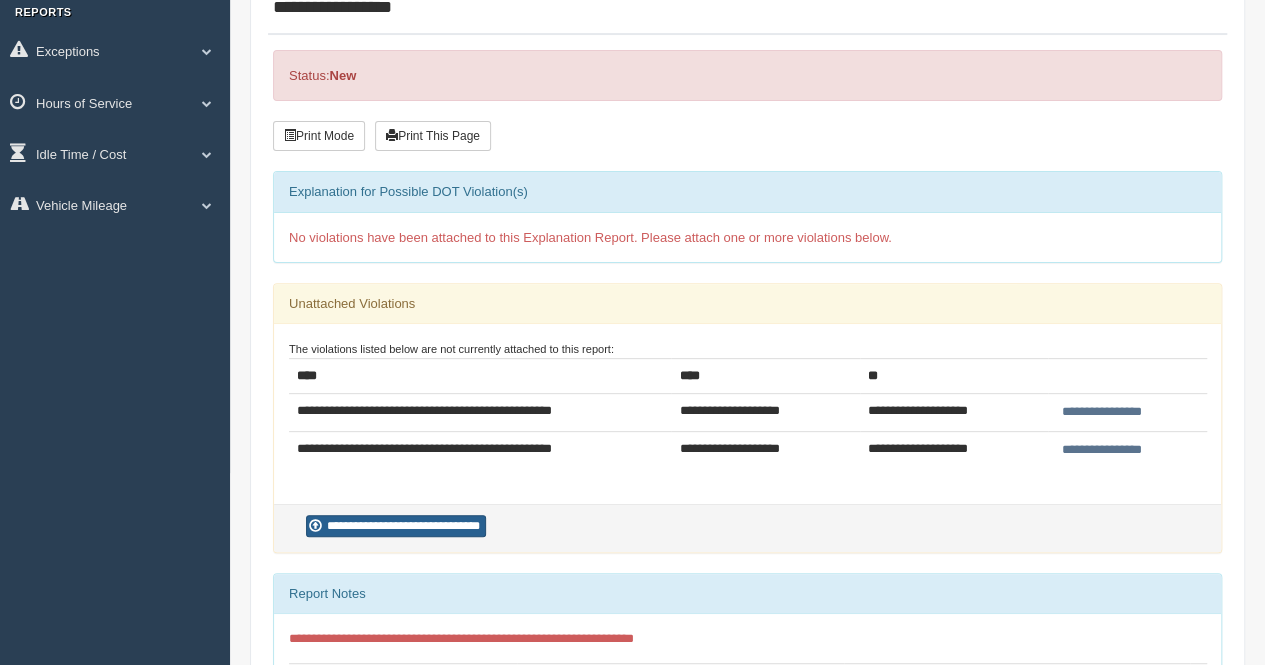 click on "**********" at bounding box center (396, 526) 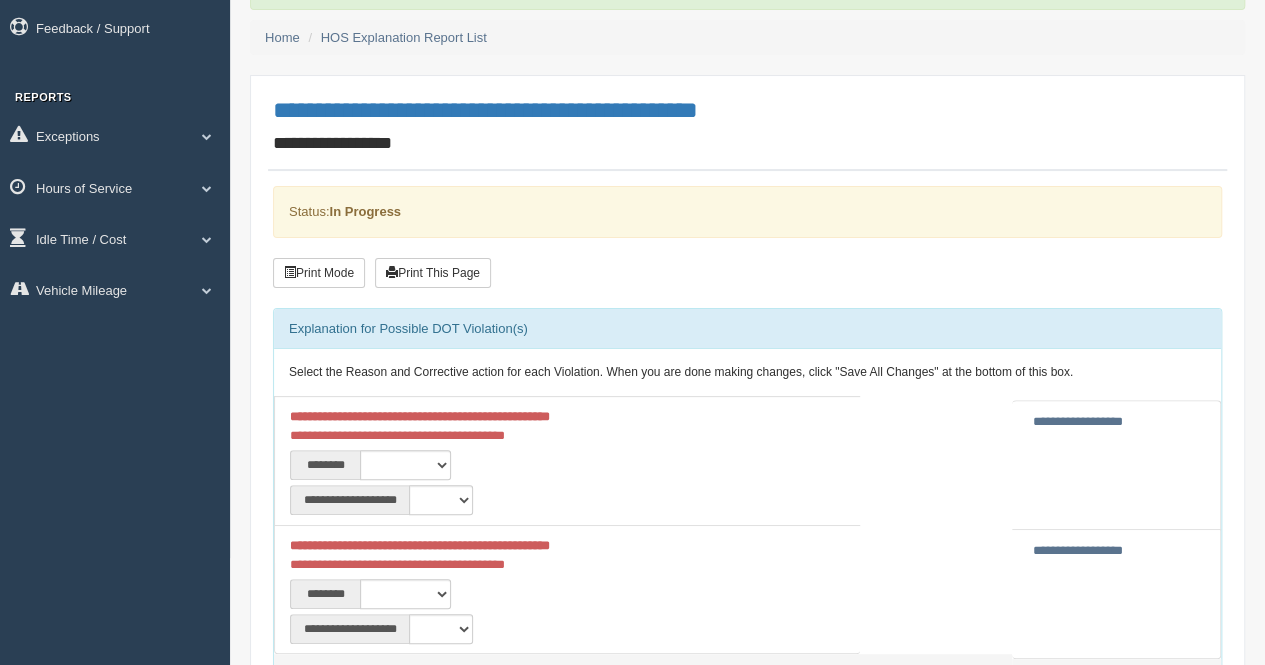 scroll, scrollTop: 200, scrollLeft: 0, axis: vertical 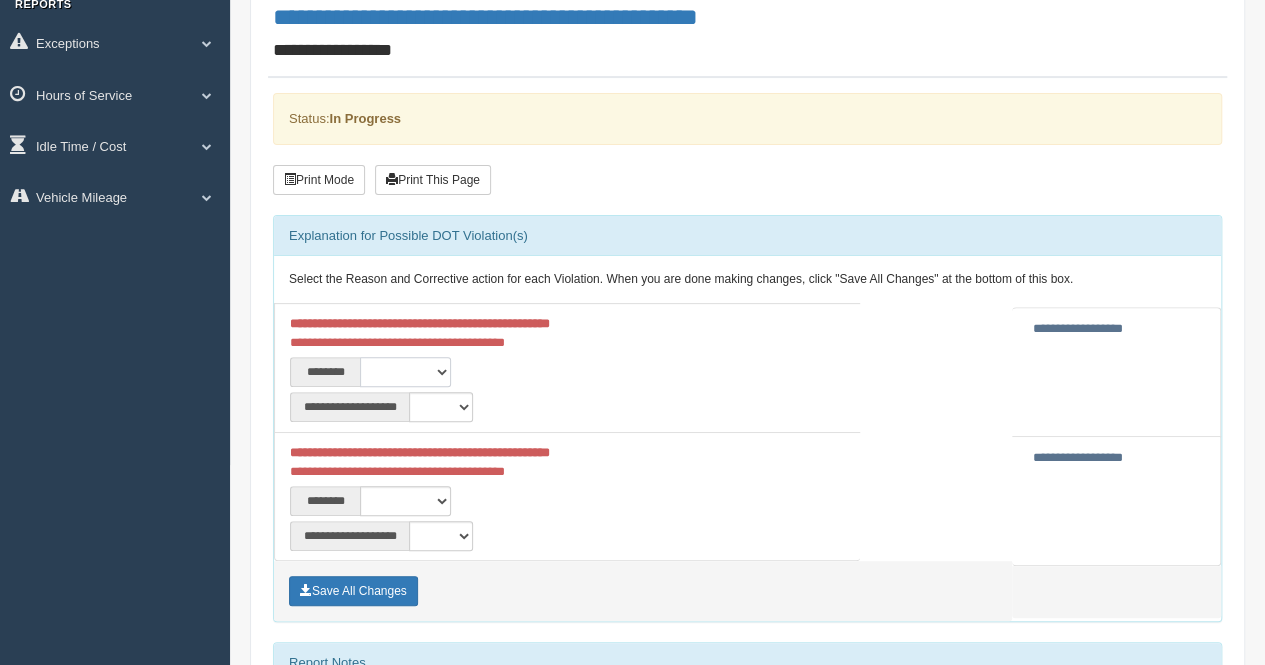 click on "**********" at bounding box center (405, 372) 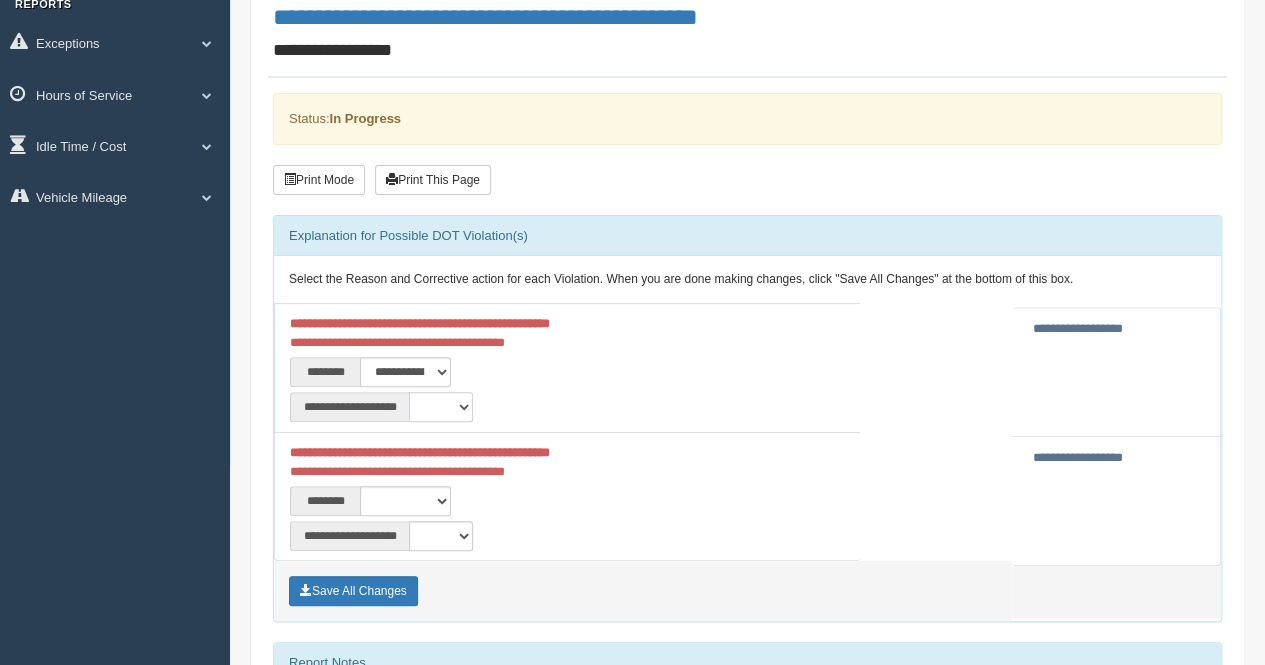 click on "**********" at bounding box center (441, 407) 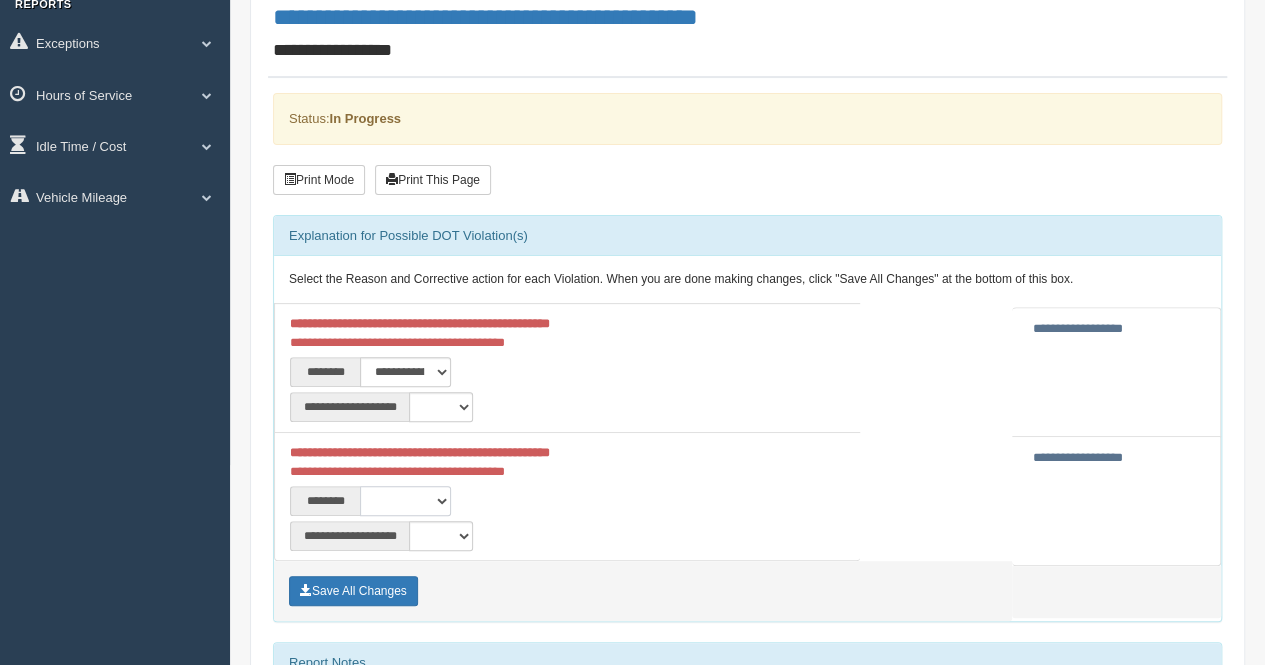 click on "**********" at bounding box center (405, 501) 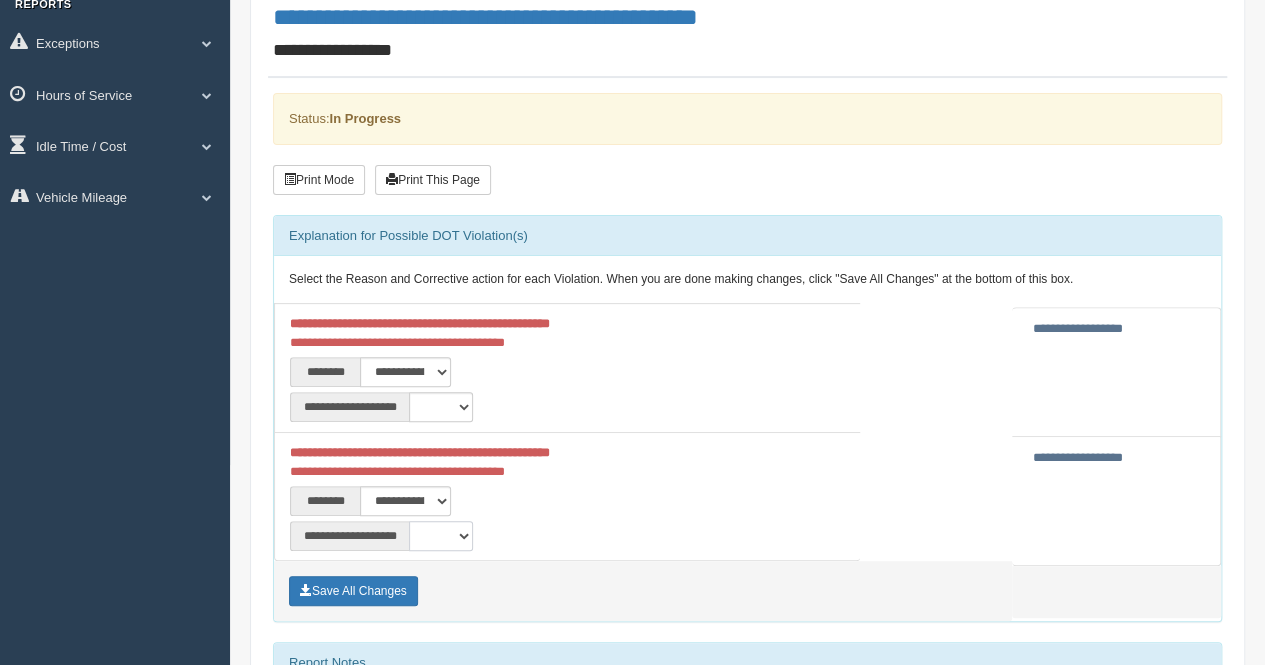 click on "**********" at bounding box center [441, 536] 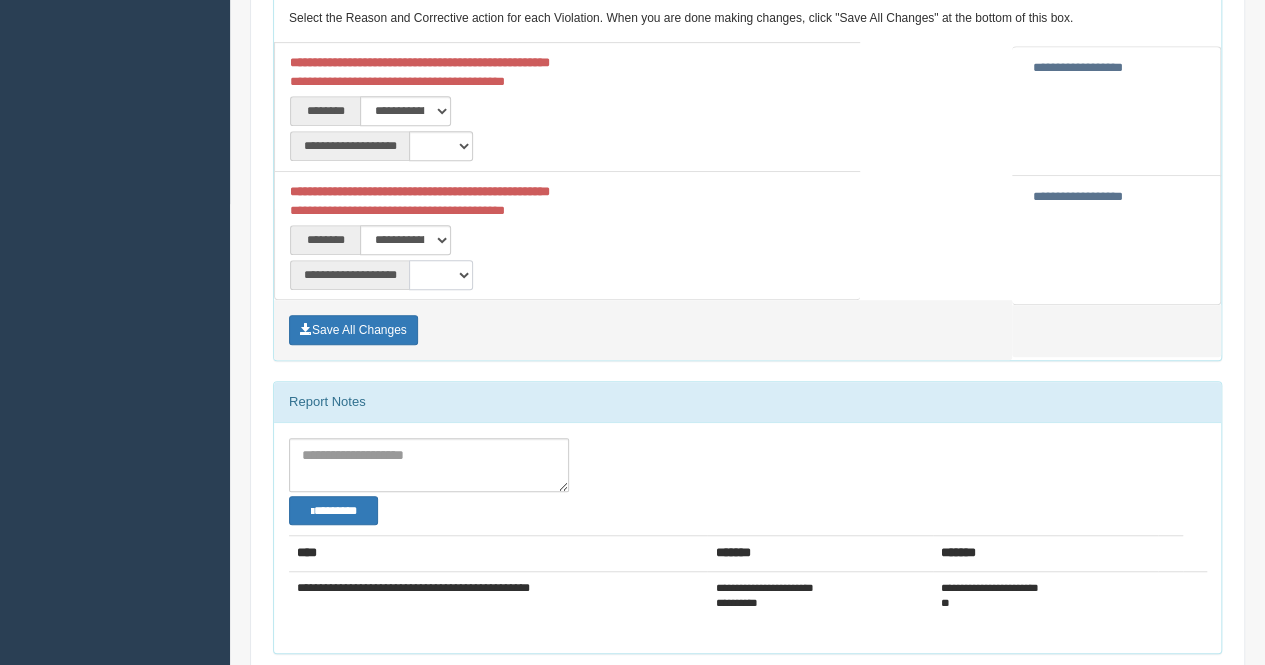 scroll, scrollTop: 500, scrollLeft: 0, axis: vertical 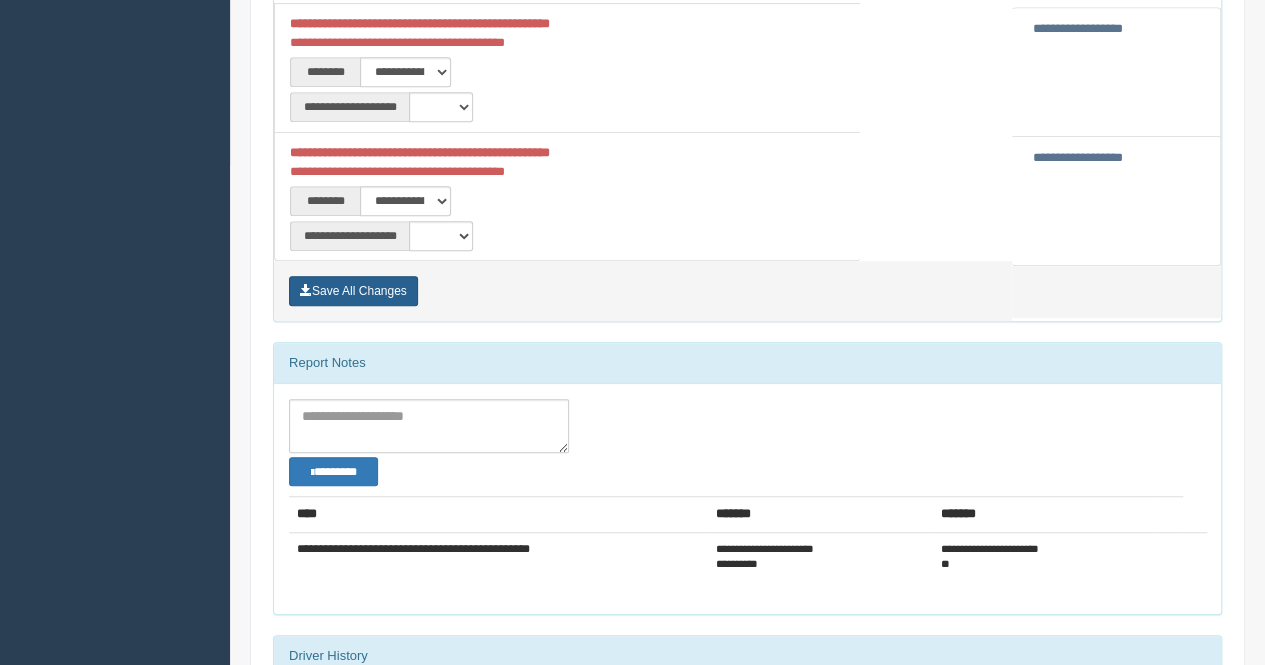 click on "Save All Changes" at bounding box center [353, 291] 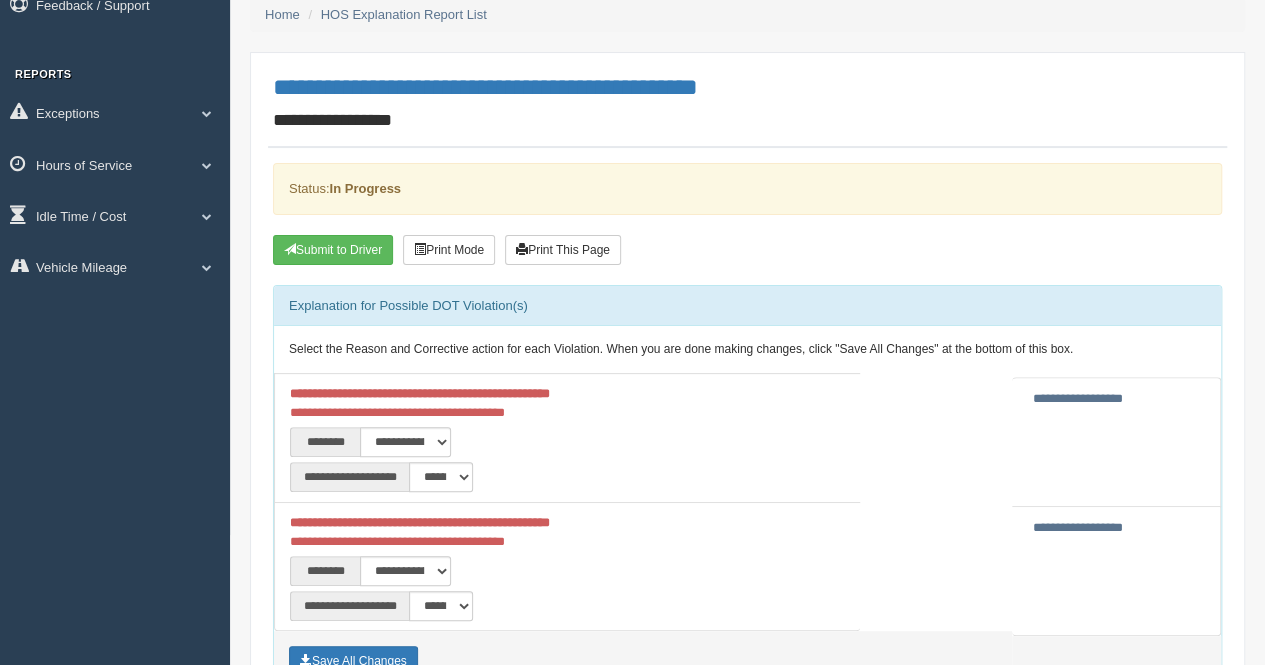 scroll, scrollTop: 0, scrollLeft: 0, axis: both 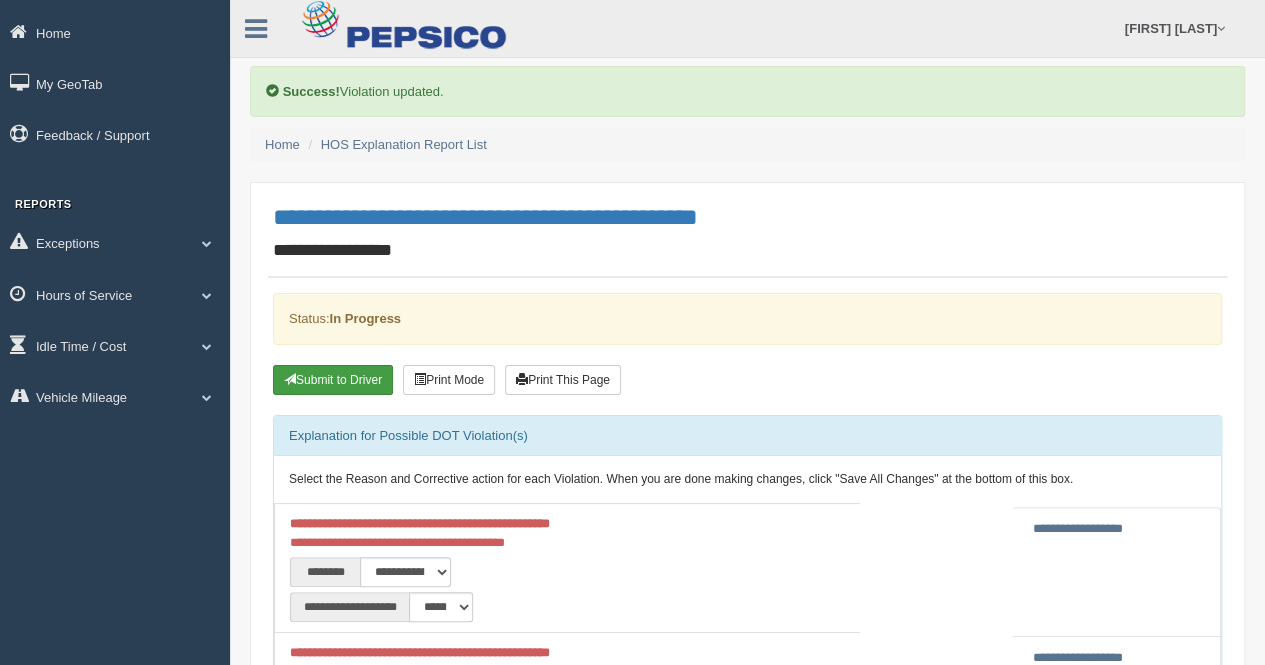 click on "Submit to Driver" at bounding box center [333, 380] 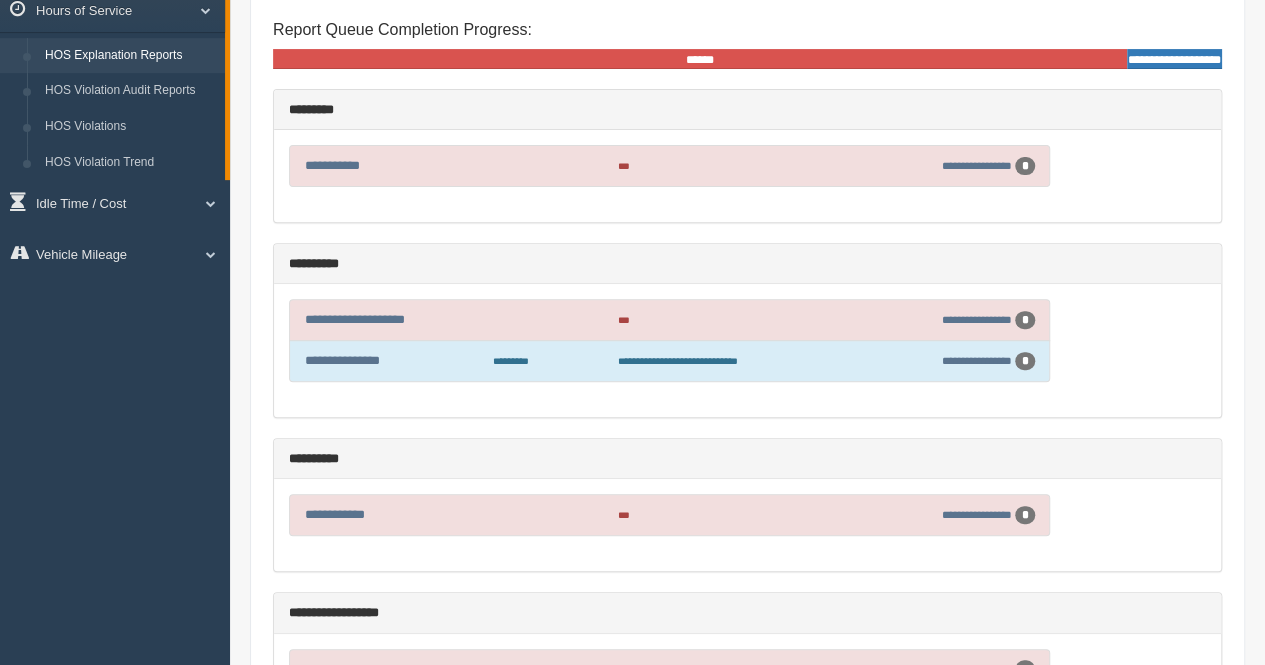 scroll, scrollTop: 300, scrollLeft: 0, axis: vertical 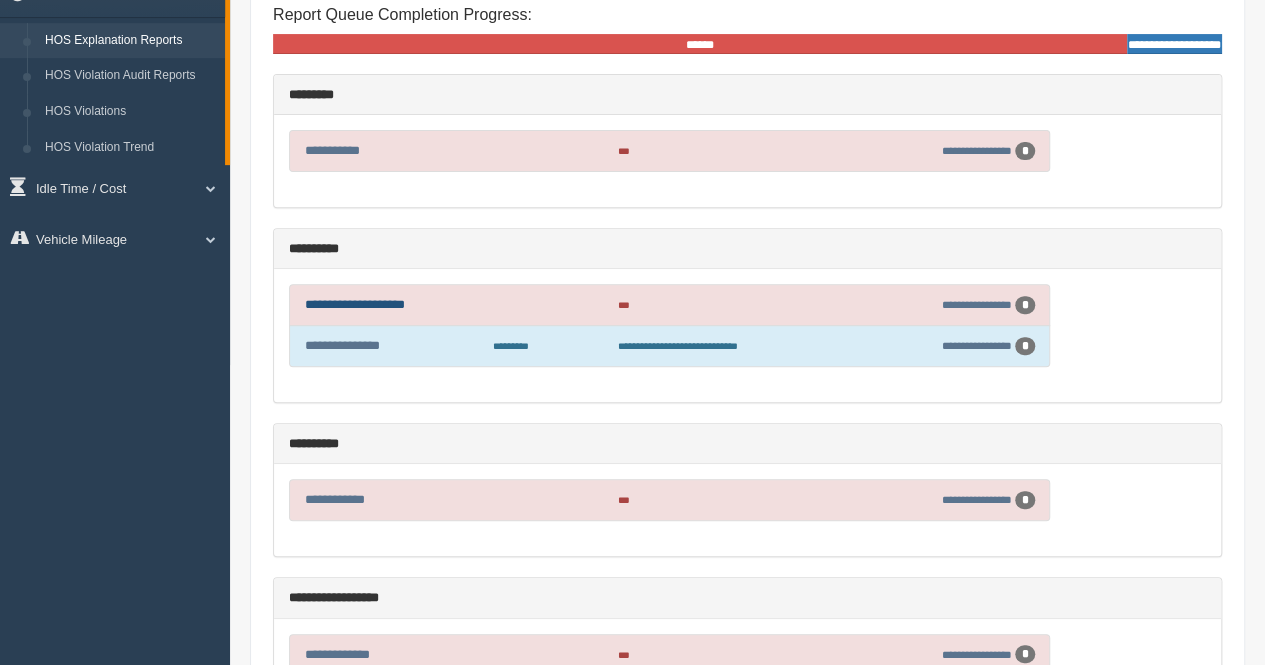 click on "**********" at bounding box center (355, 304) 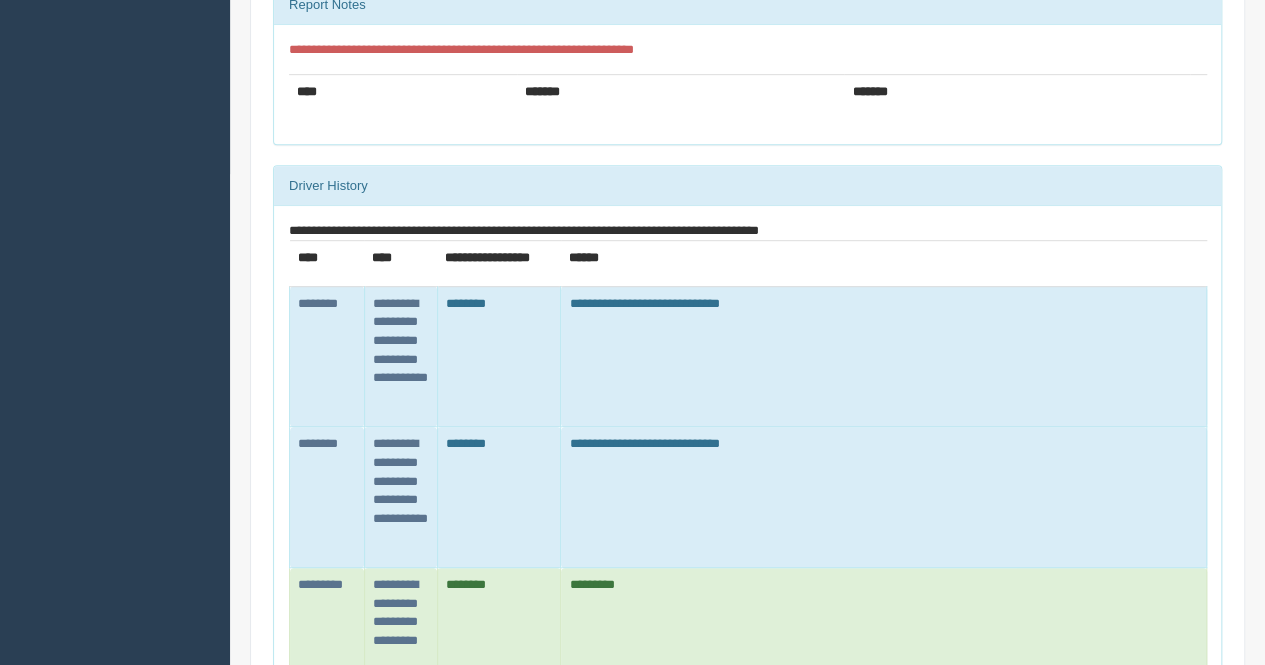 scroll, scrollTop: 500, scrollLeft: 0, axis: vertical 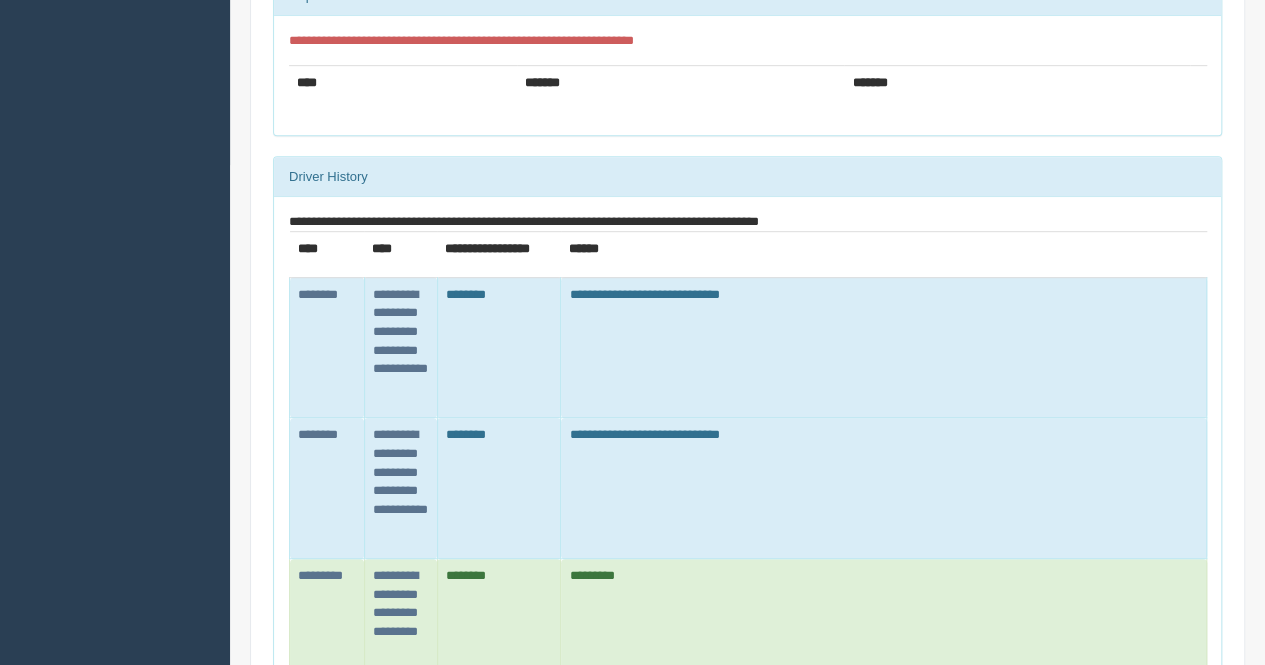drag, startPoint x: 514, startPoint y: 335, endPoint x: 426, endPoint y: 369, distance: 94.33981 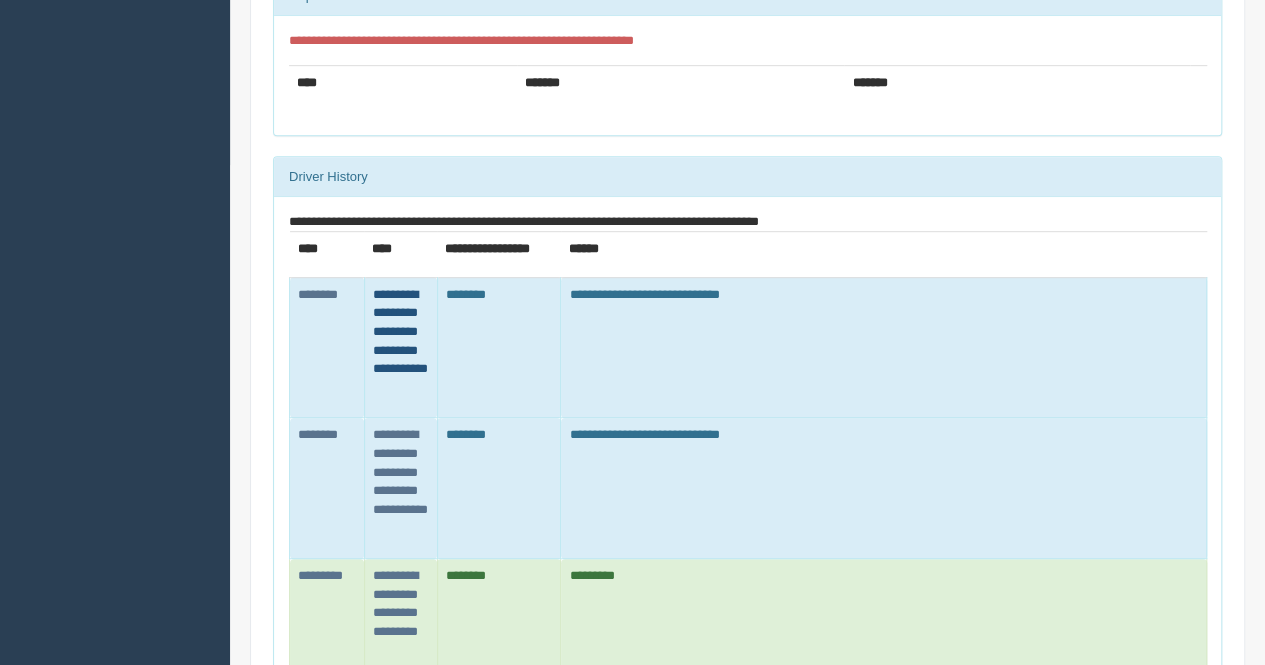 click on "**********" at bounding box center [400, 331] 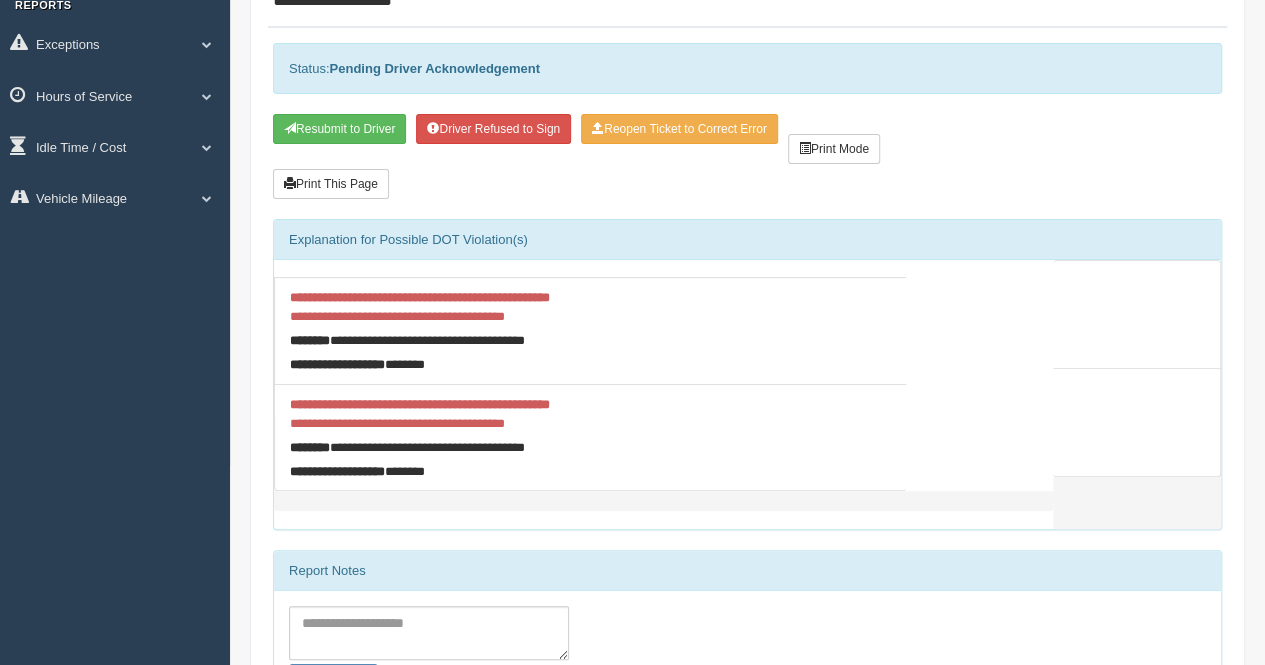 scroll, scrollTop: 200, scrollLeft: 0, axis: vertical 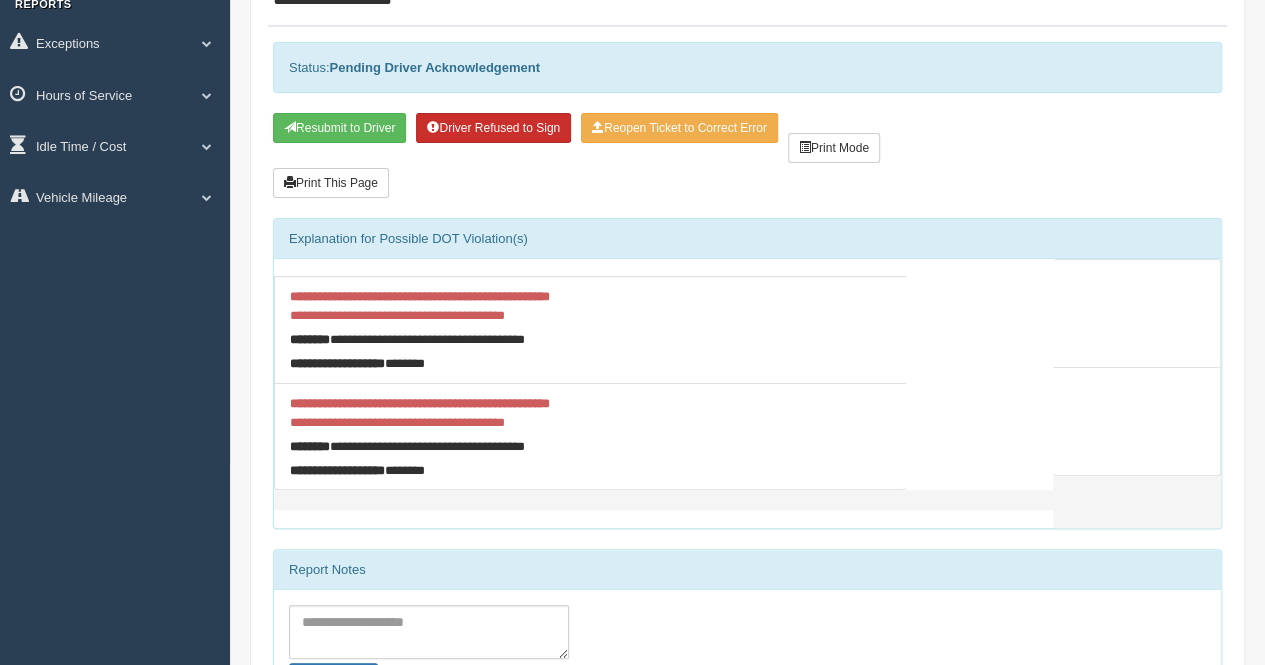 click on "Driver Refused to Sign" at bounding box center [493, 128] 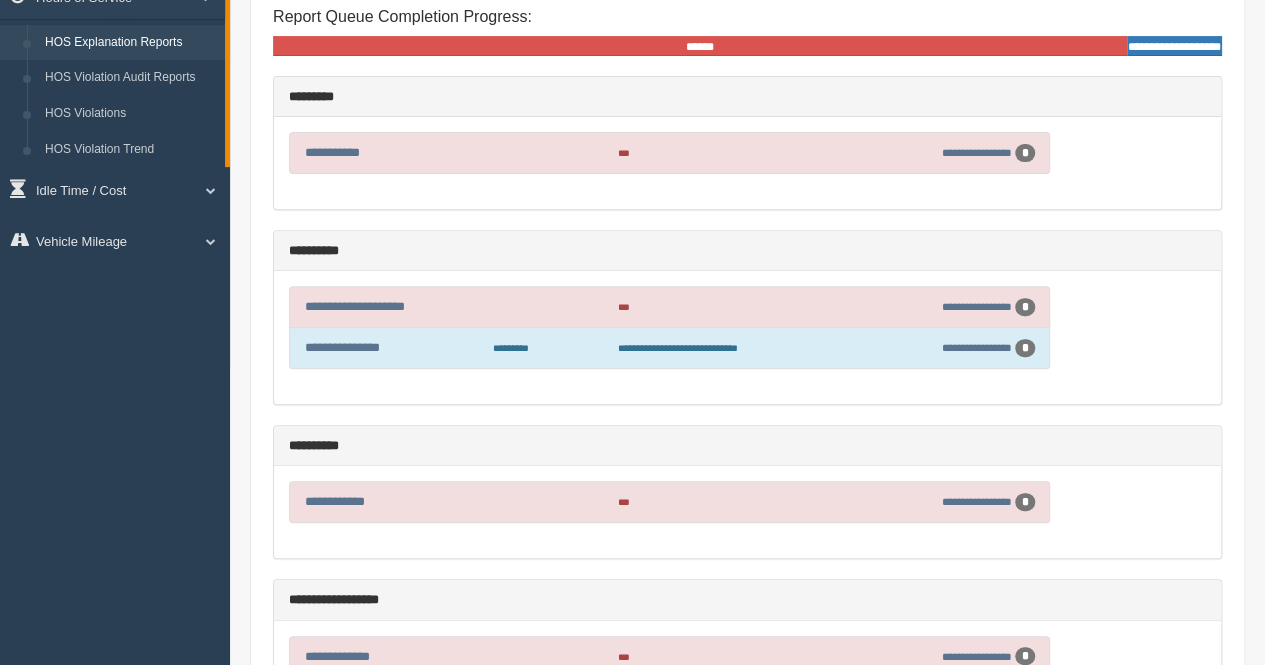 scroll, scrollTop: 300, scrollLeft: 0, axis: vertical 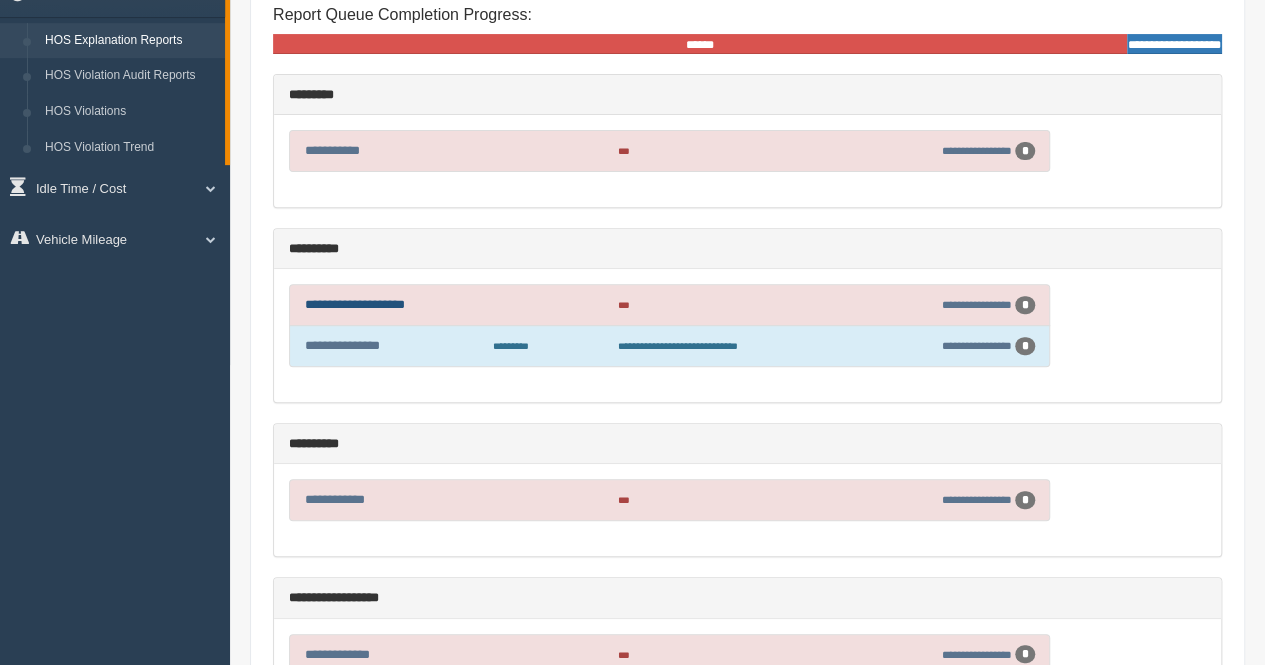 click on "**********" at bounding box center [355, 304] 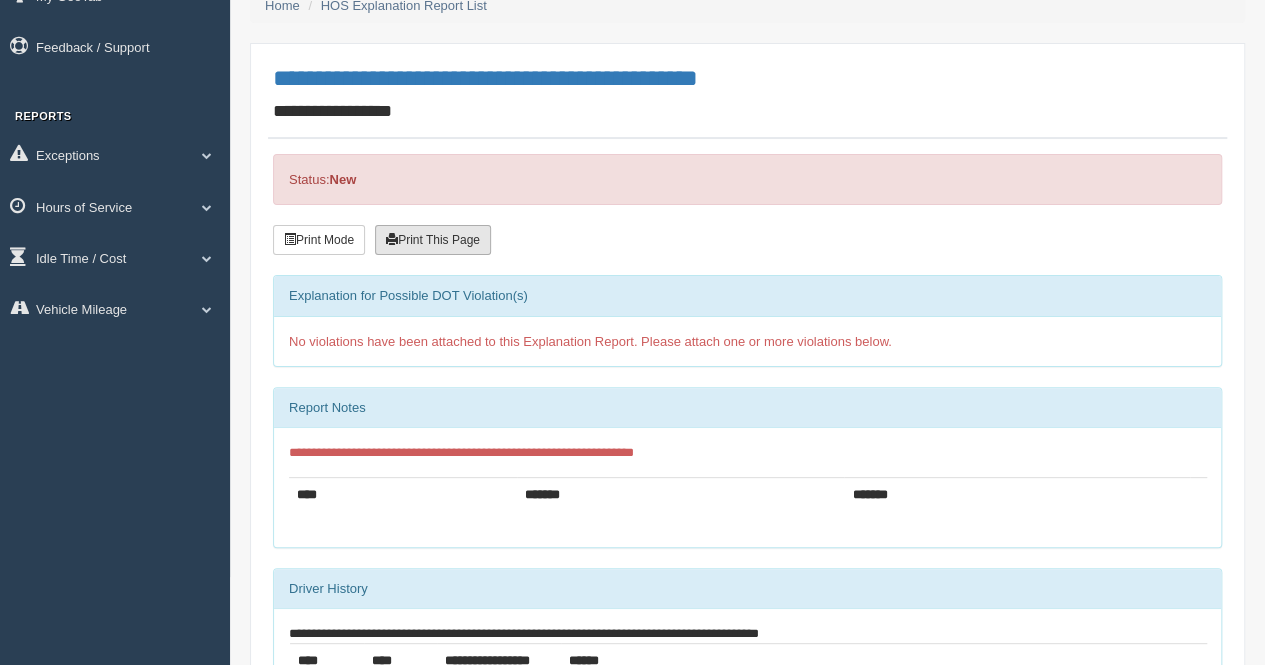 scroll, scrollTop: 0, scrollLeft: 0, axis: both 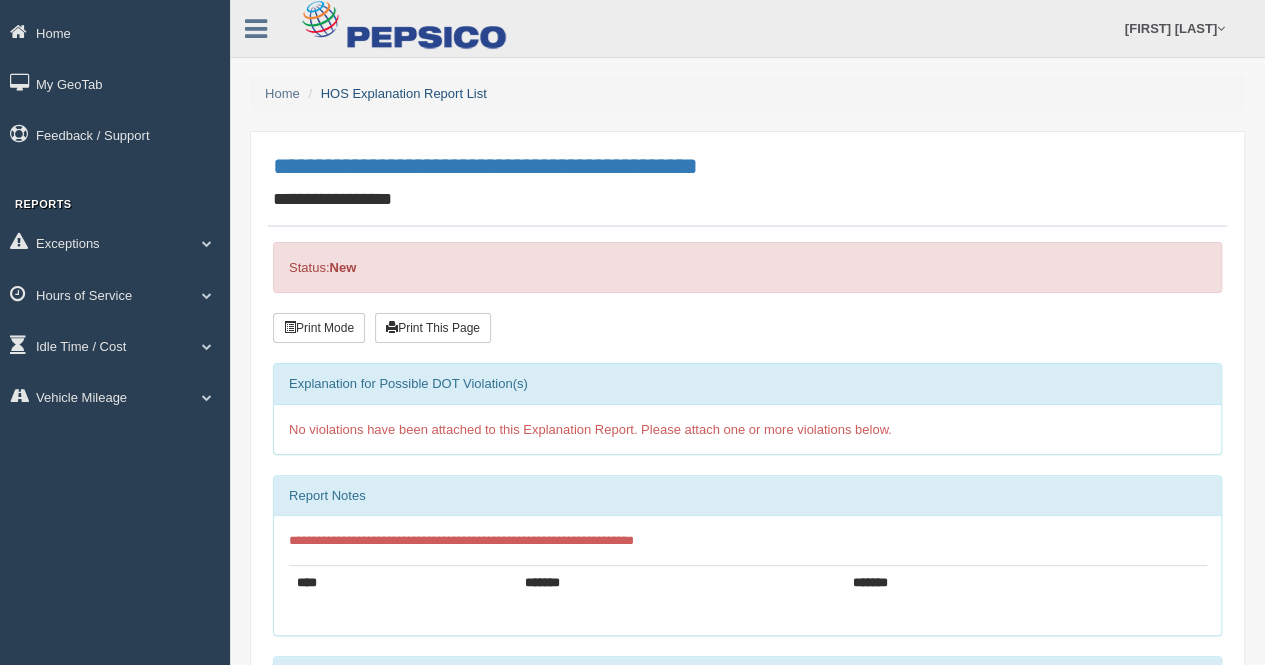 click on "HOS Explanation Report List" at bounding box center (404, 93) 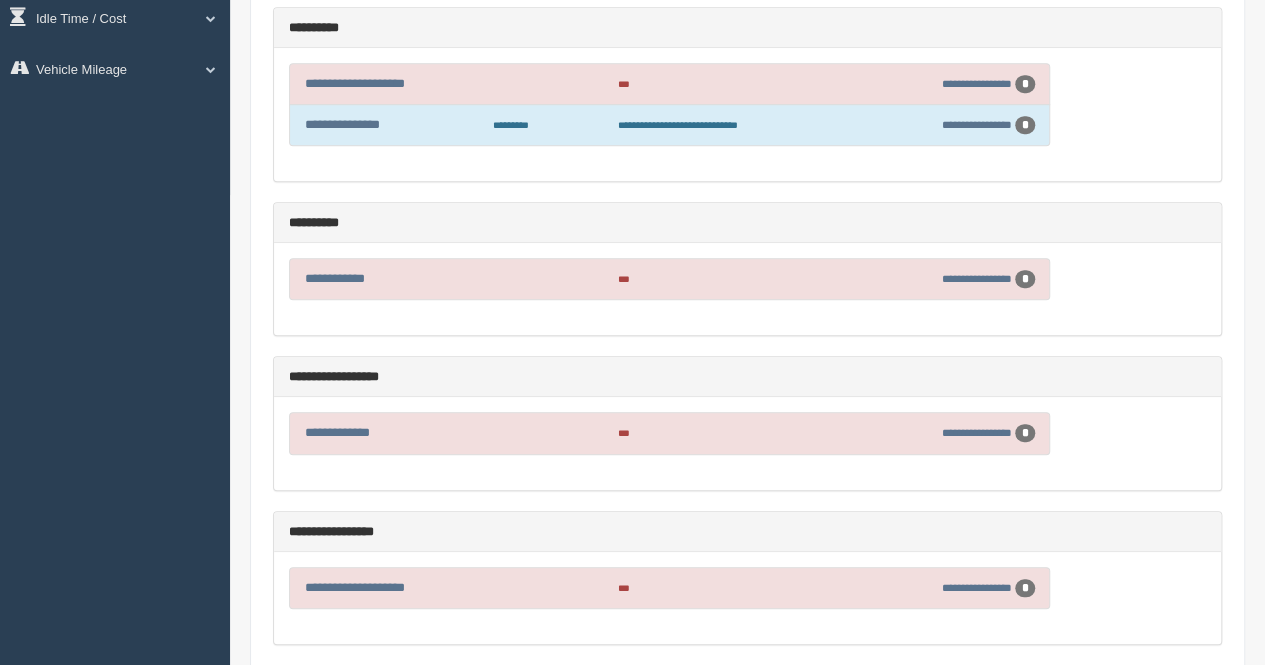 scroll, scrollTop: 500, scrollLeft: 0, axis: vertical 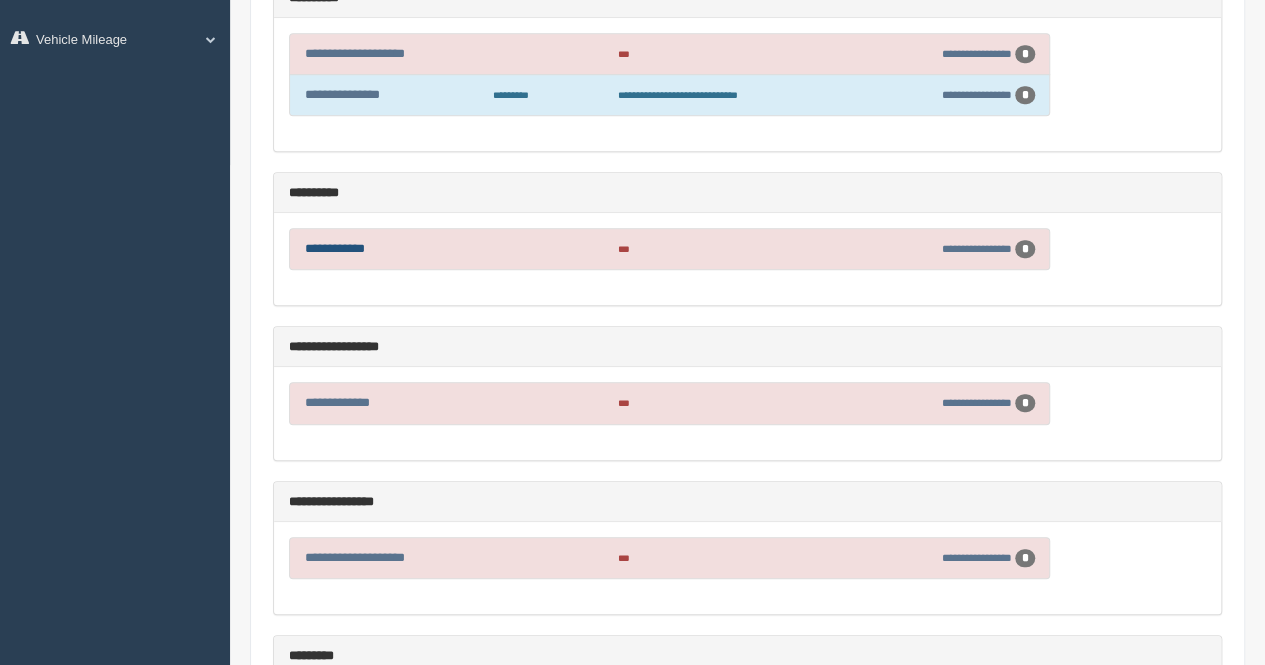 click on "**********" at bounding box center (335, 248) 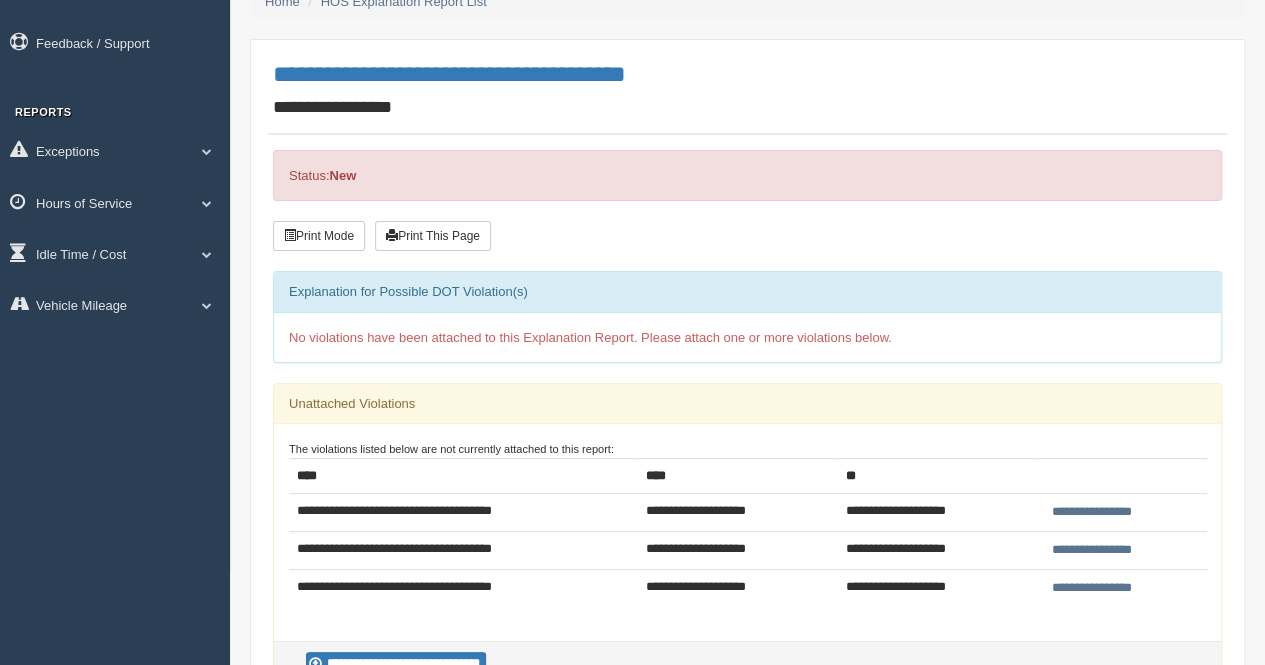 scroll, scrollTop: 0, scrollLeft: 0, axis: both 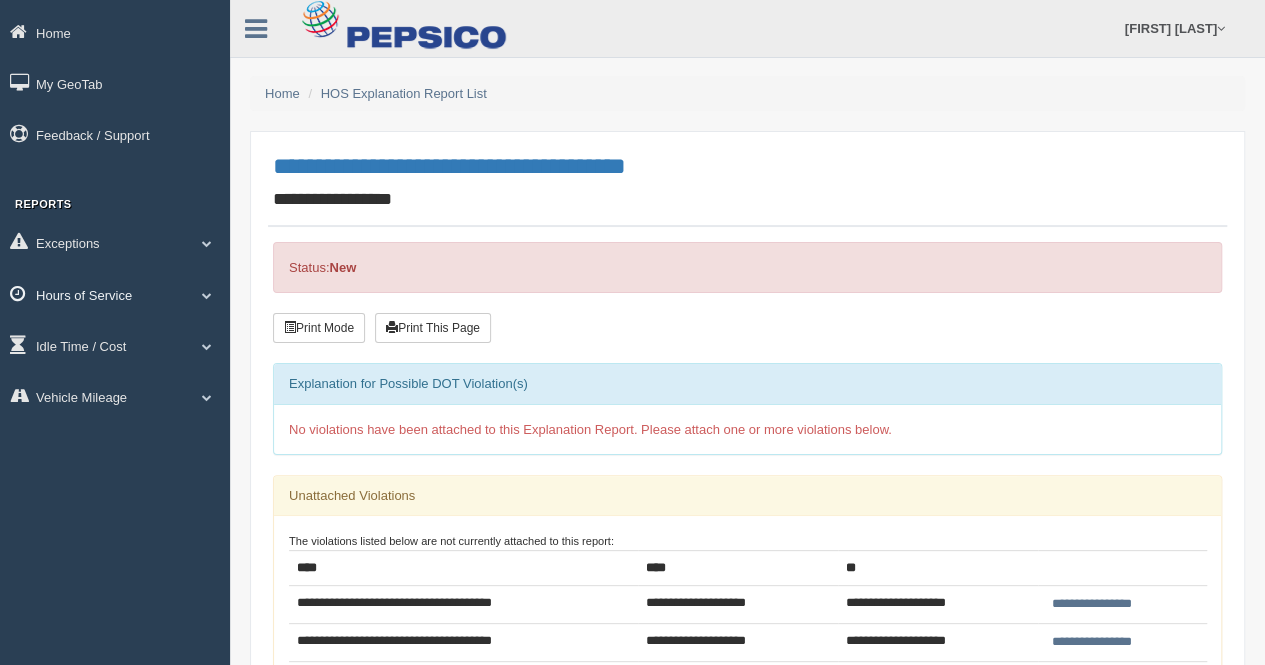 click on "Hours of Service" at bounding box center [115, 294] 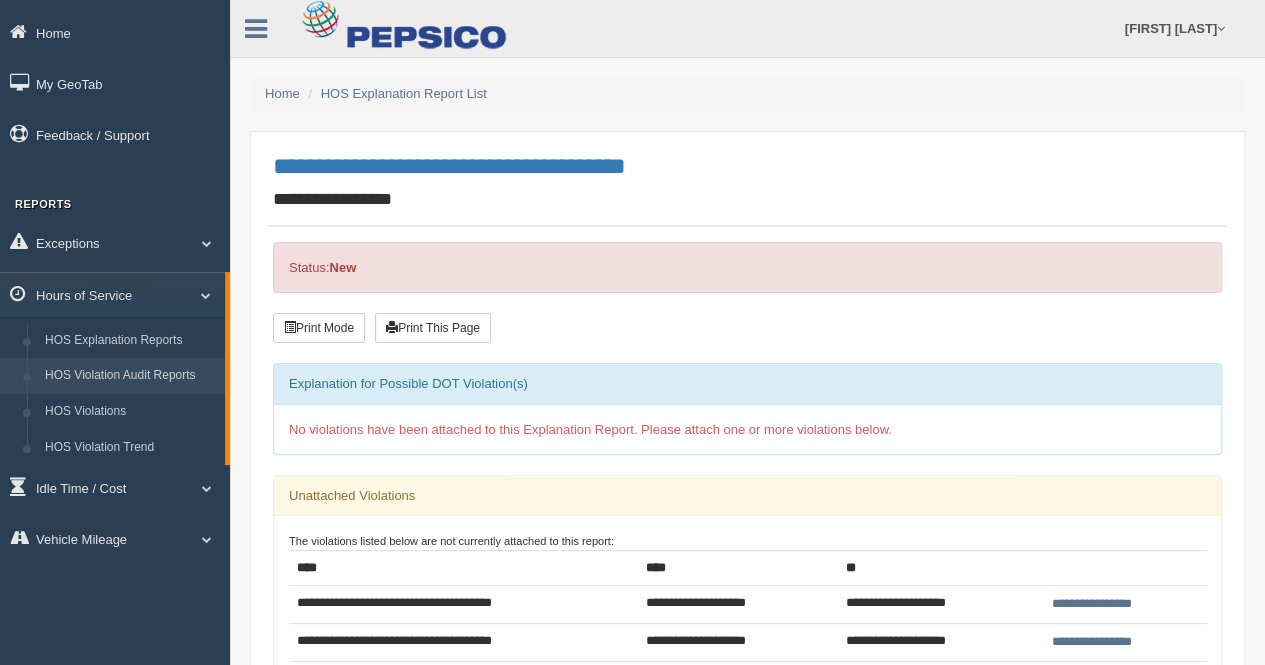 click on "HOS Violation Audit Reports" at bounding box center (130, 376) 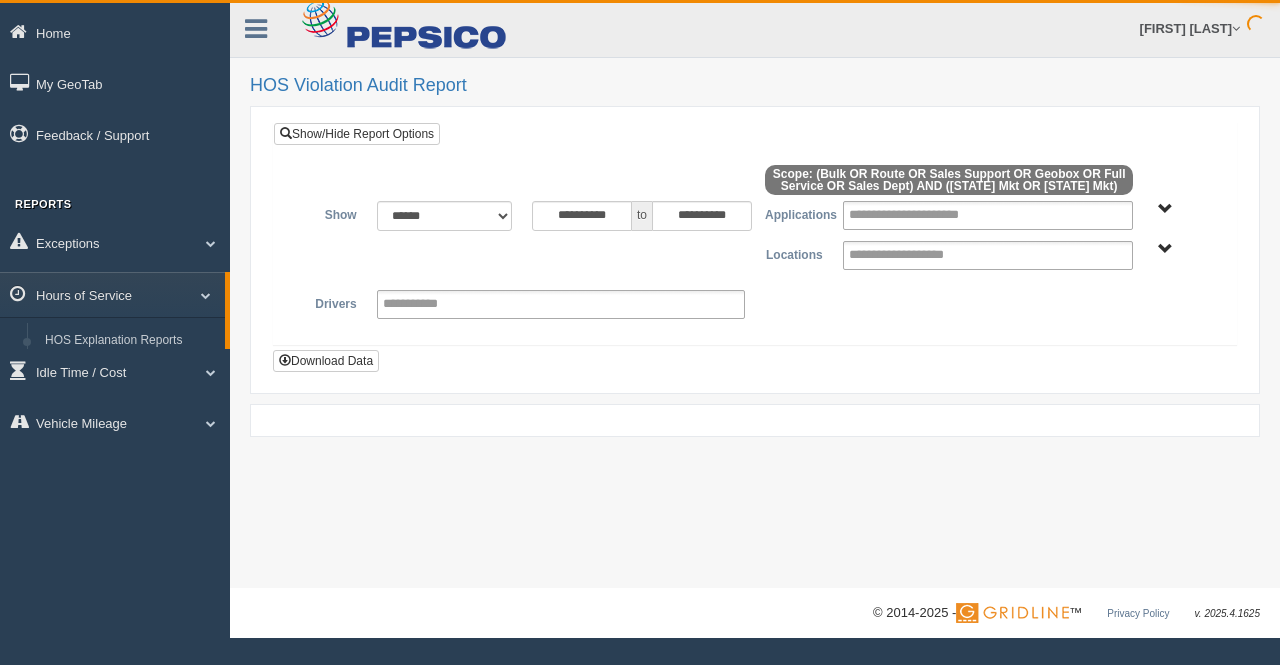 scroll, scrollTop: 0, scrollLeft: 0, axis: both 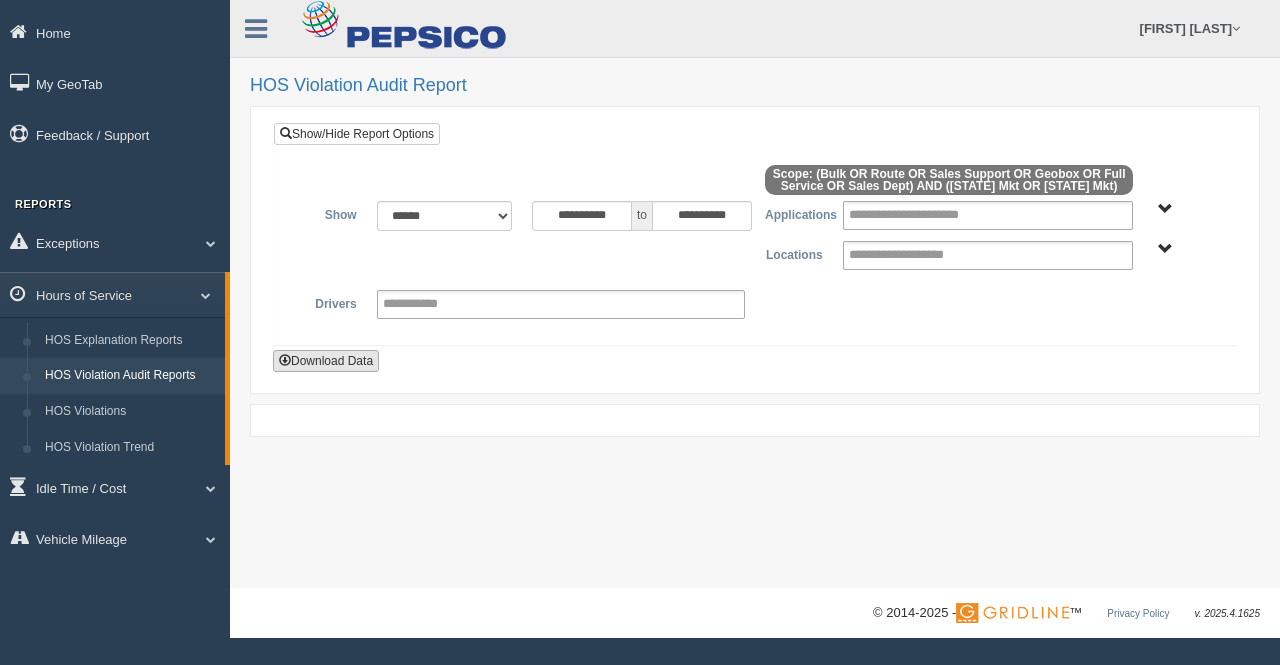 click on "Download Data" at bounding box center [326, 361] 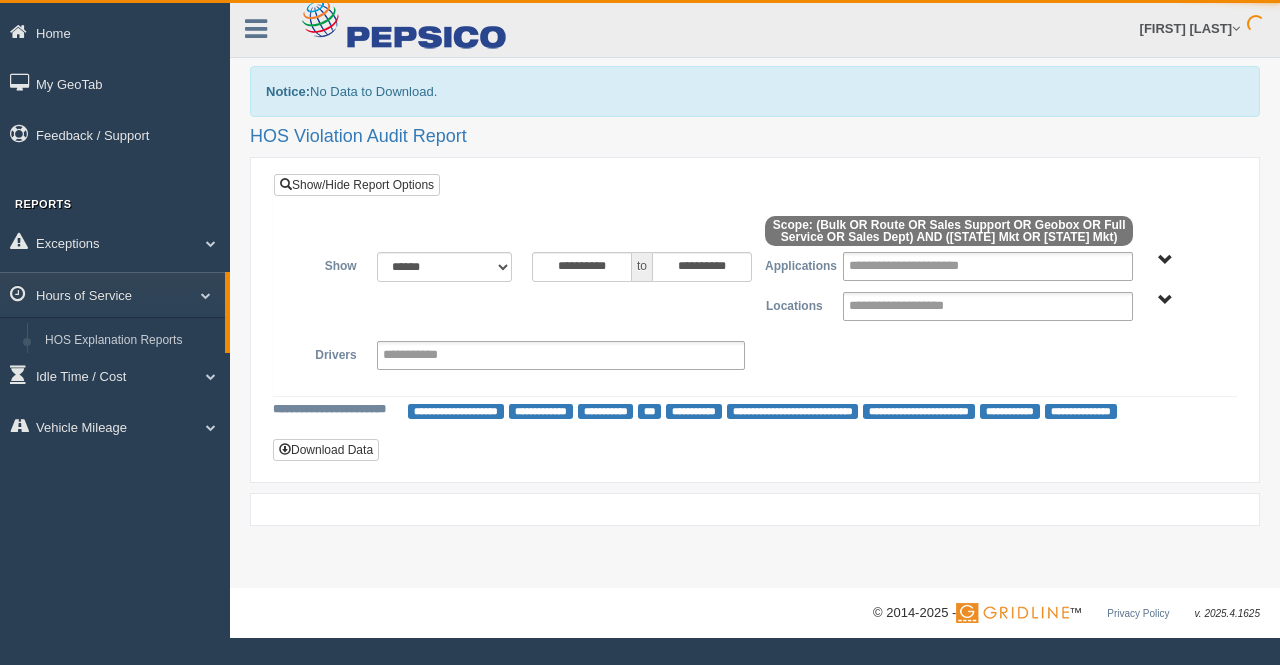 scroll, scrollTop: 0, scrollLeft: 0, axis: both 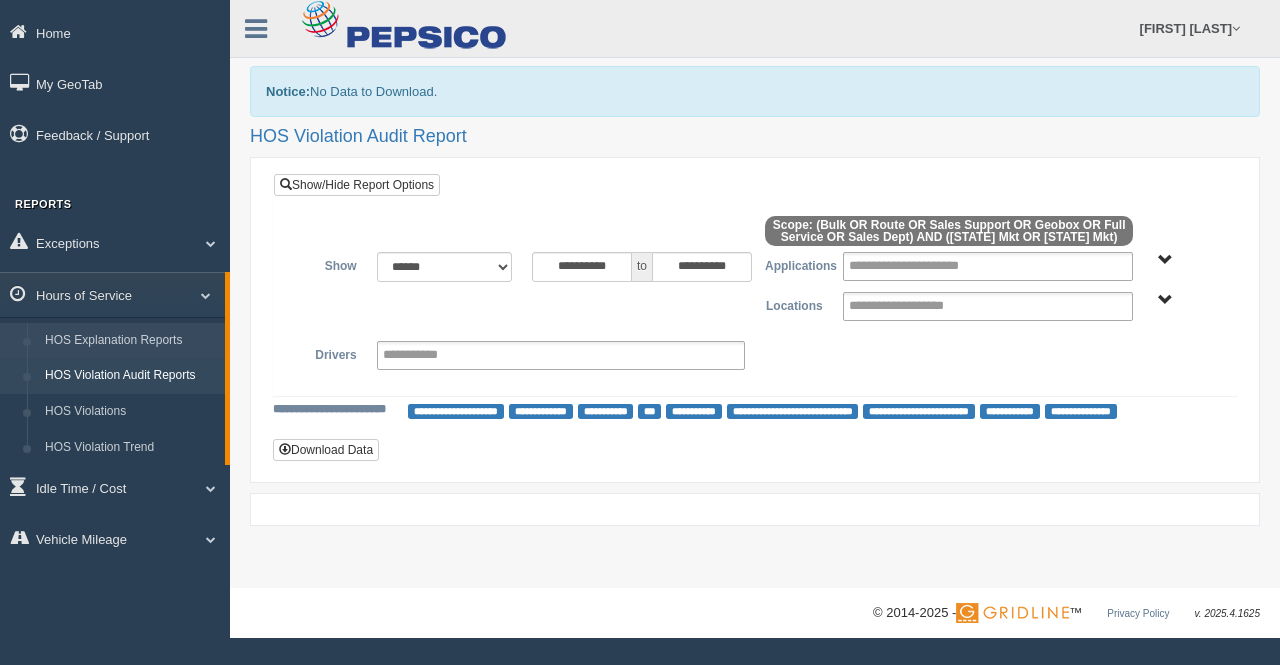 click on "HOS Explanation Reports" at bounding box center [130, 341] 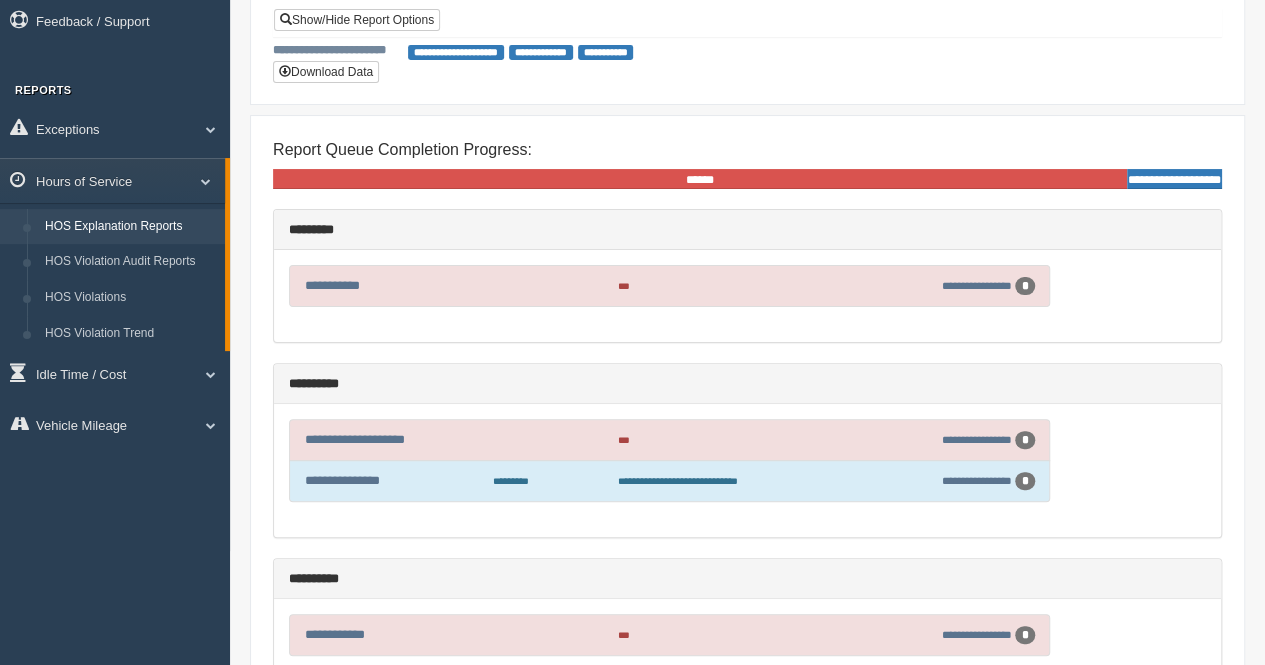 scroll, scrollTop: 0, scrollLeft: 0, axis: both 